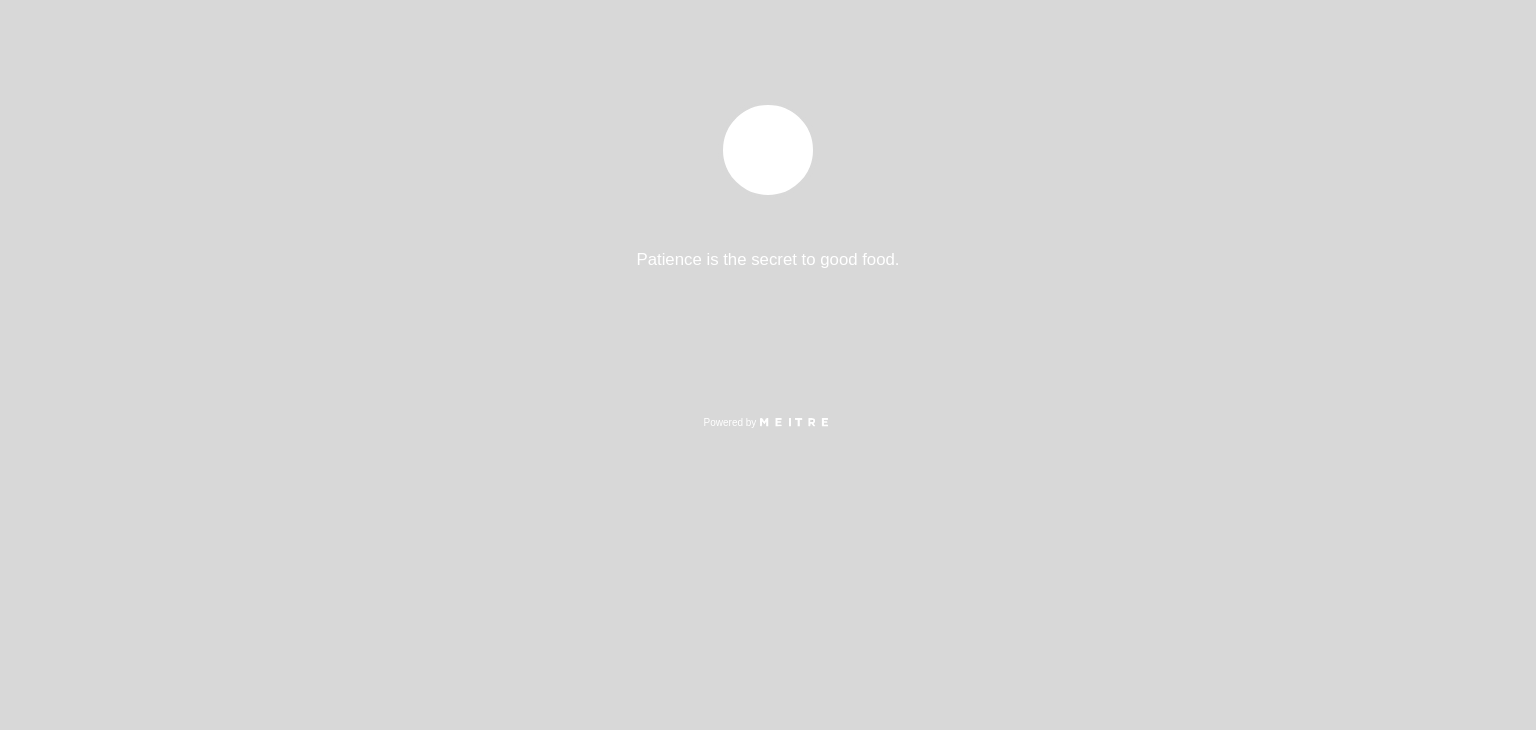 select on "es" 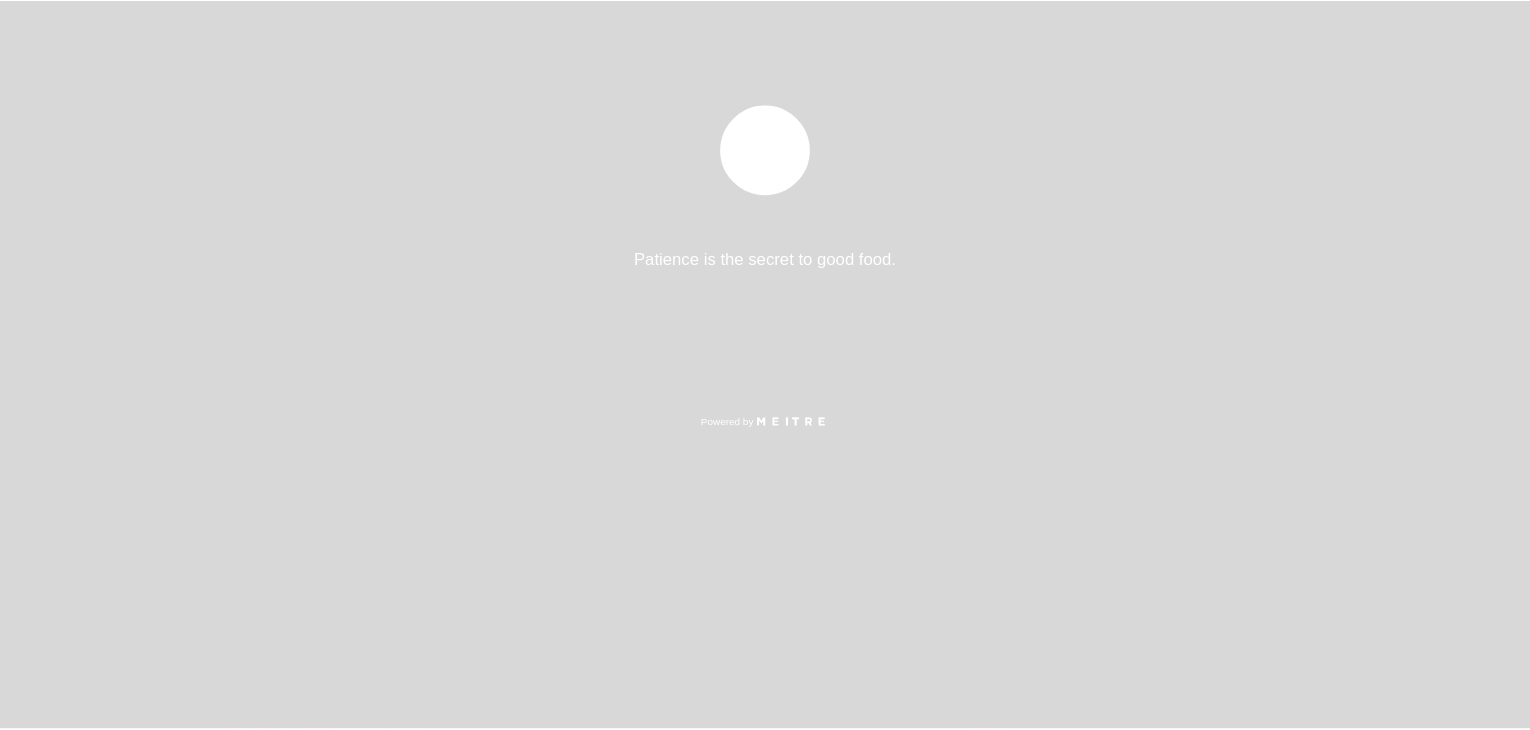 scroll, scrollTop: 0, scrollLeft: 0, axis: both 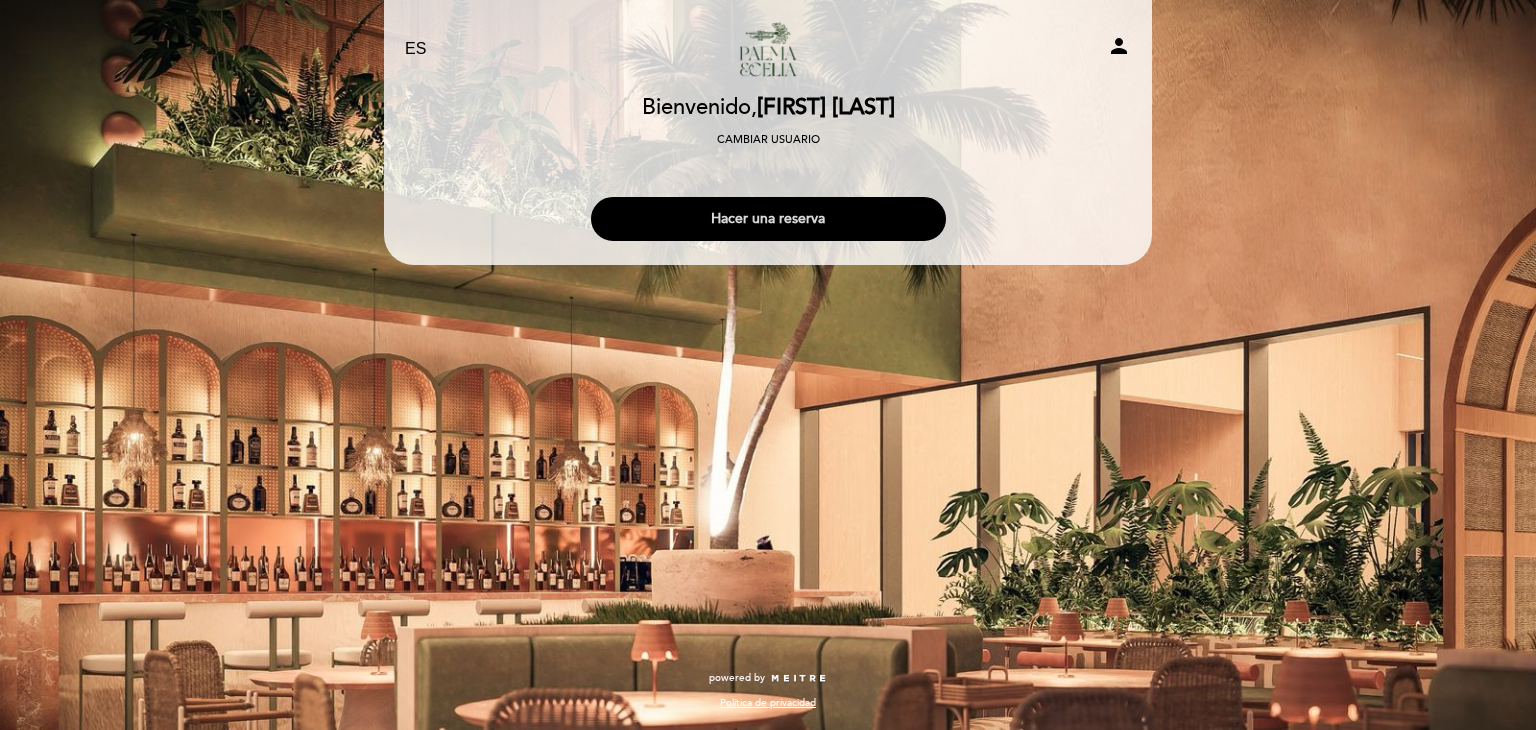 click on "Hacer una reserva" at bounding box center (768, 219) 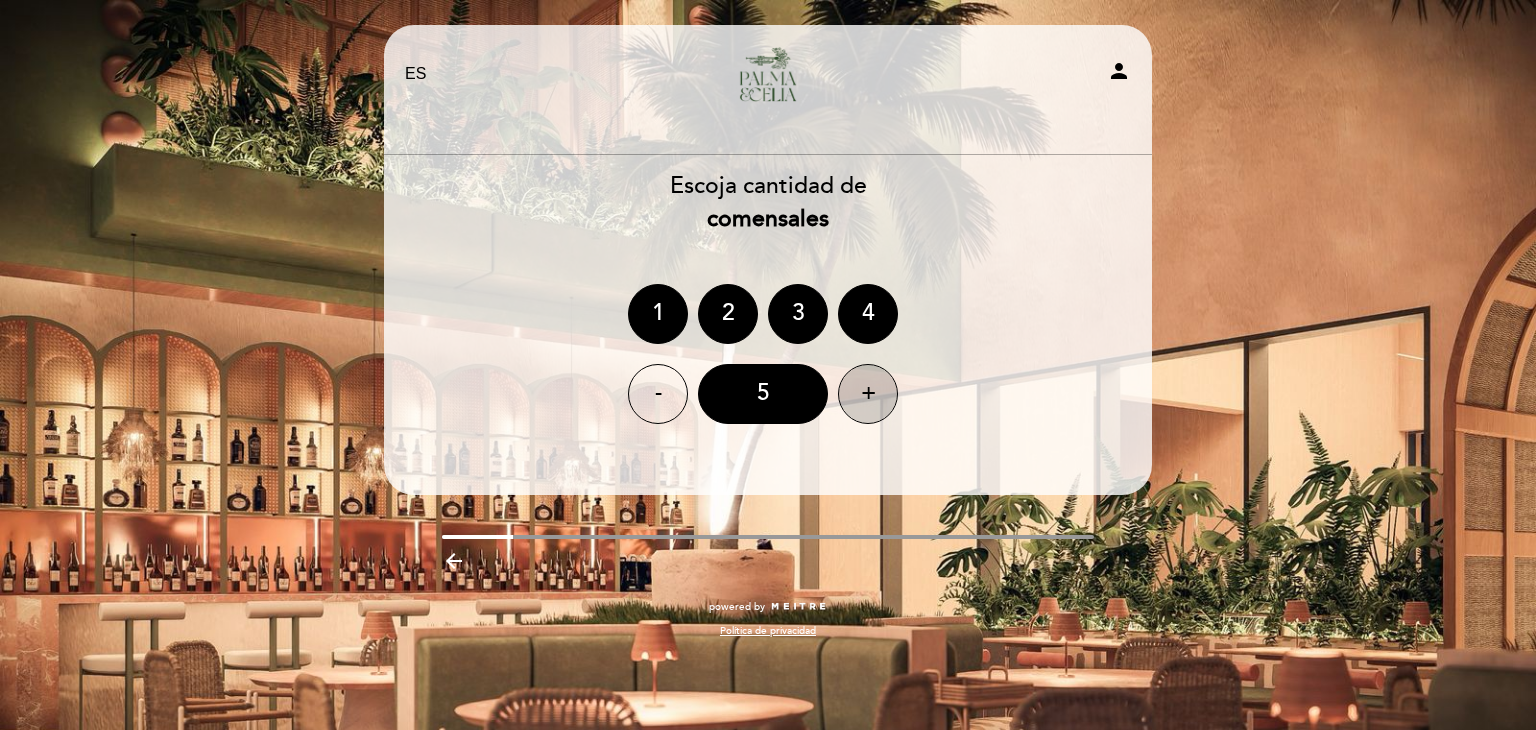 click on "+" at bounding box center (868, 394) 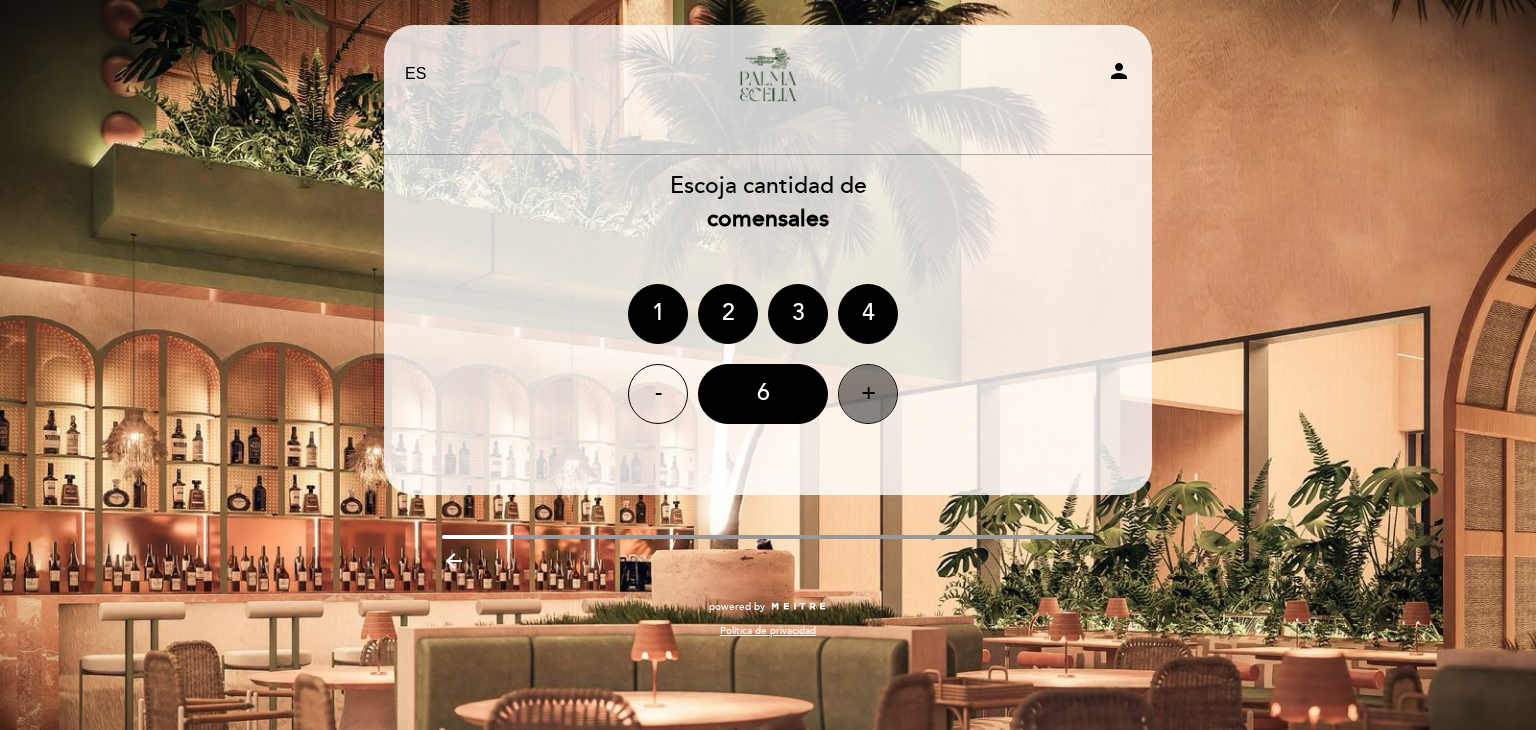 click on "+" at bounding box center (868, 394) 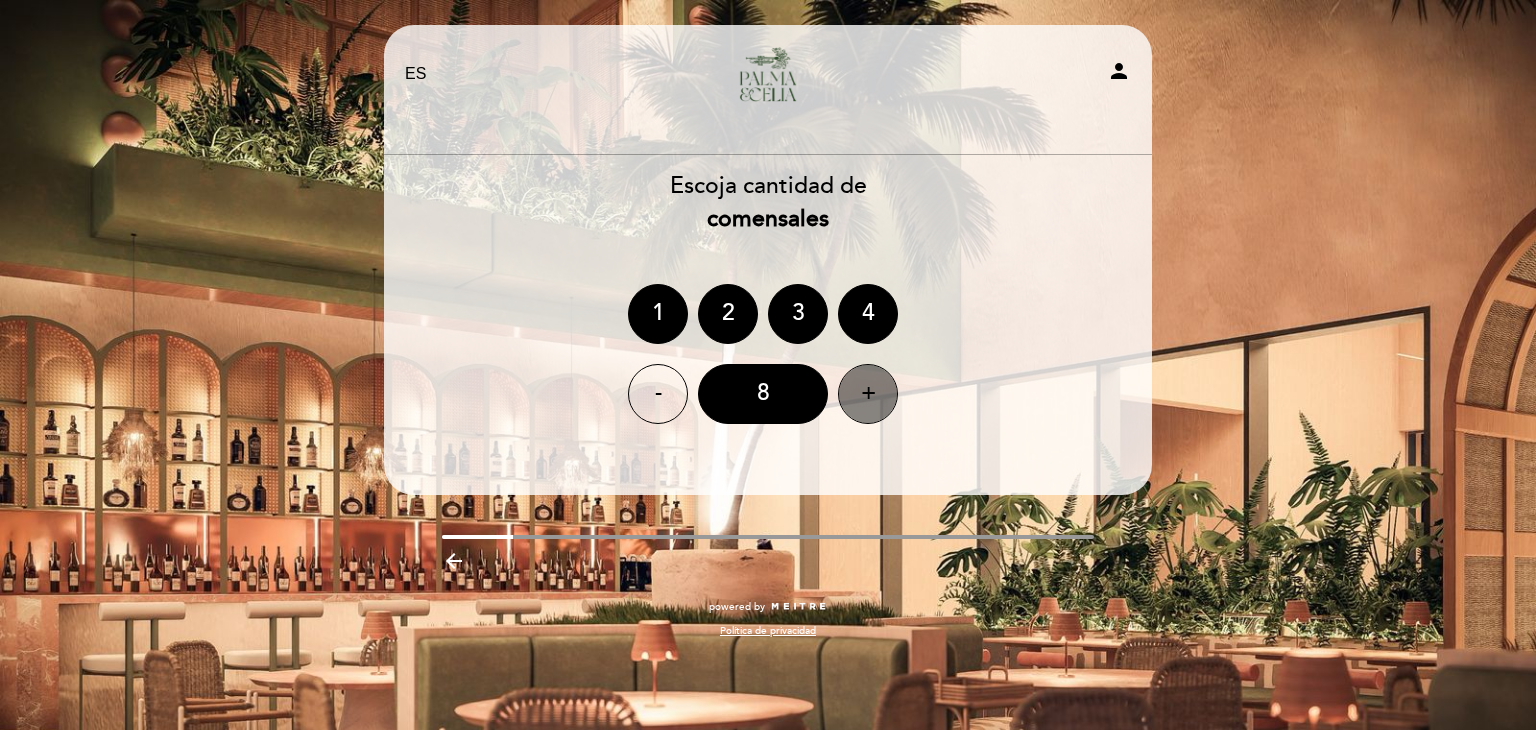 click on "+" at bounding box center [868, 394] 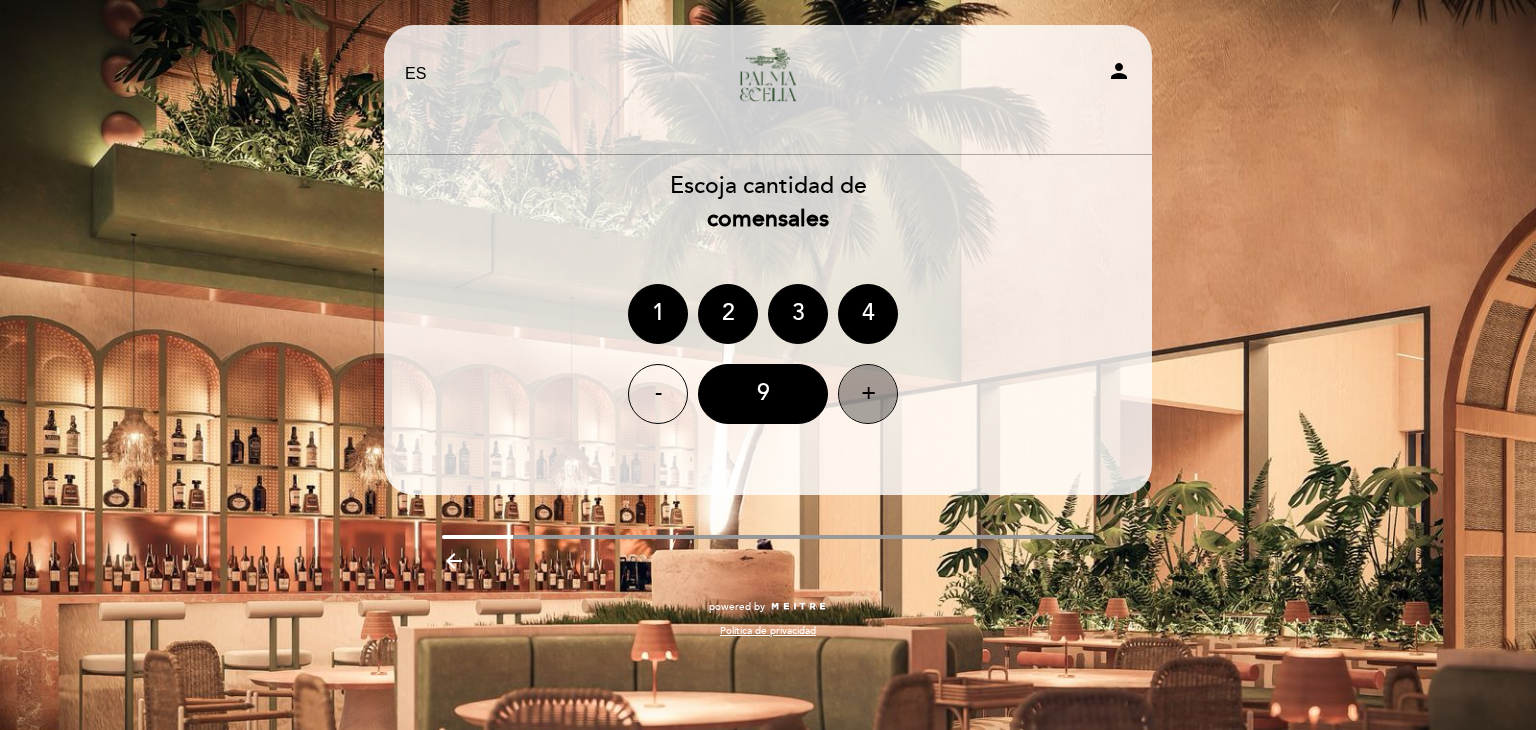 click on "+" at bounding box center [868, 394] 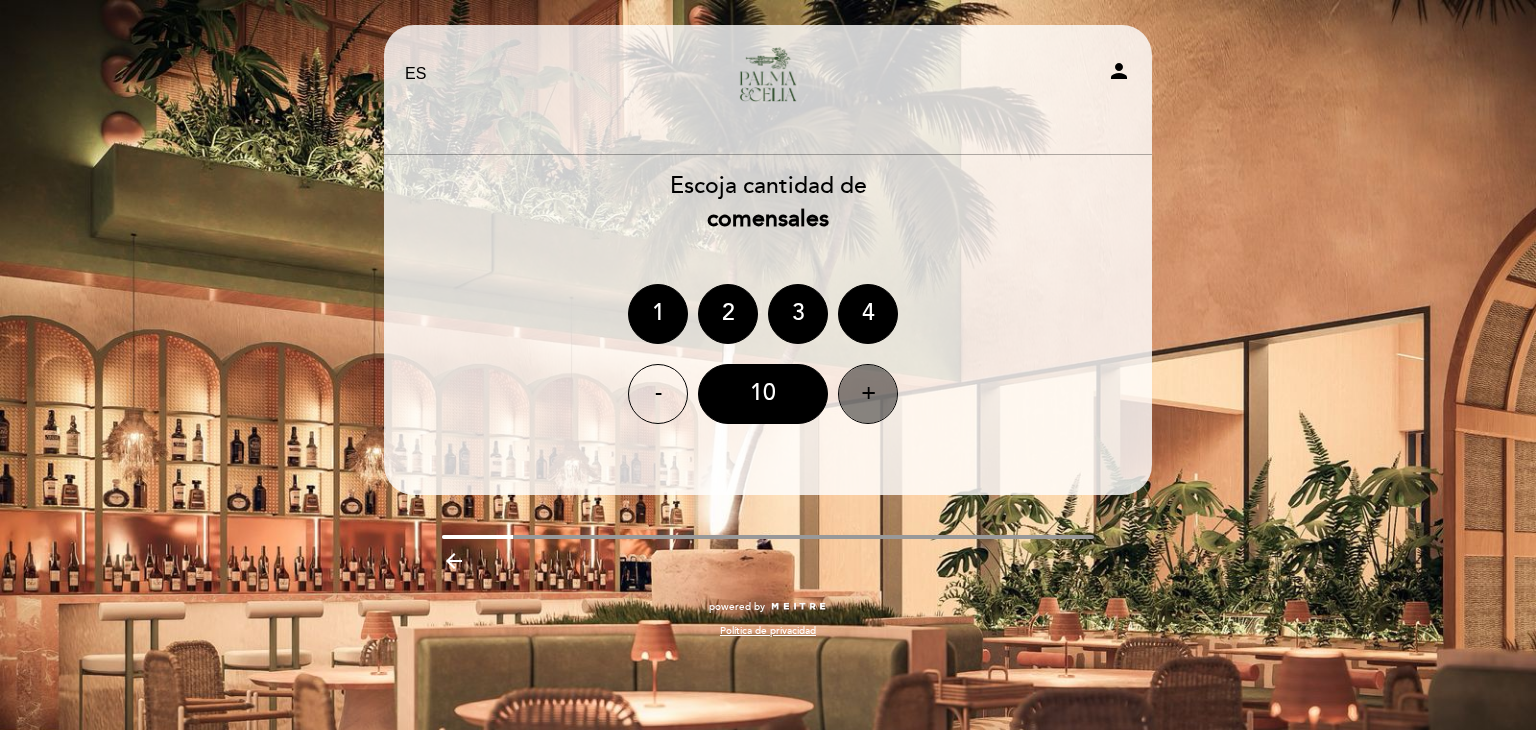 click on "+" at bounding box center [868, 394] 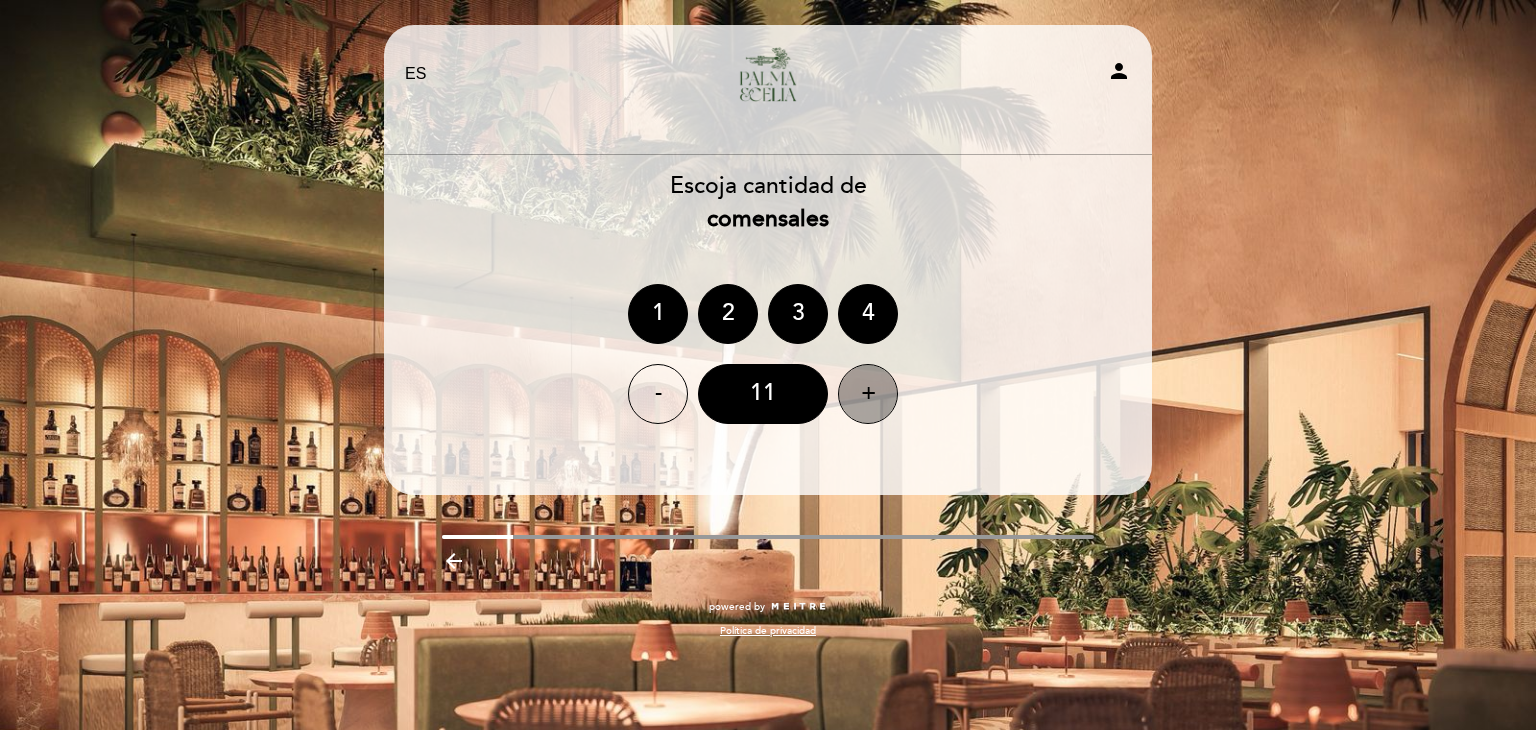 click on "+" at bounding box center (868, 394) 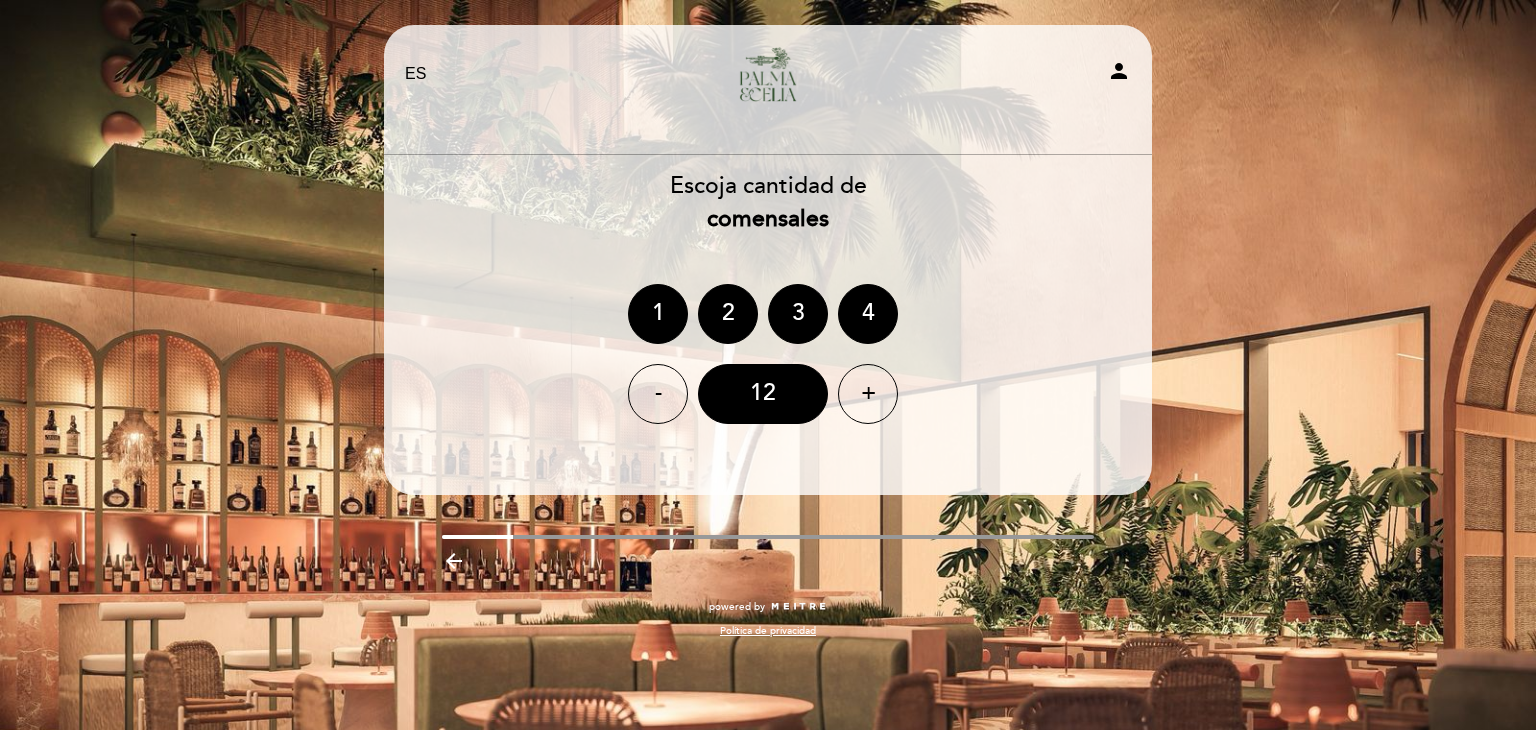 click on "person" at bounding box center [1020, 74] 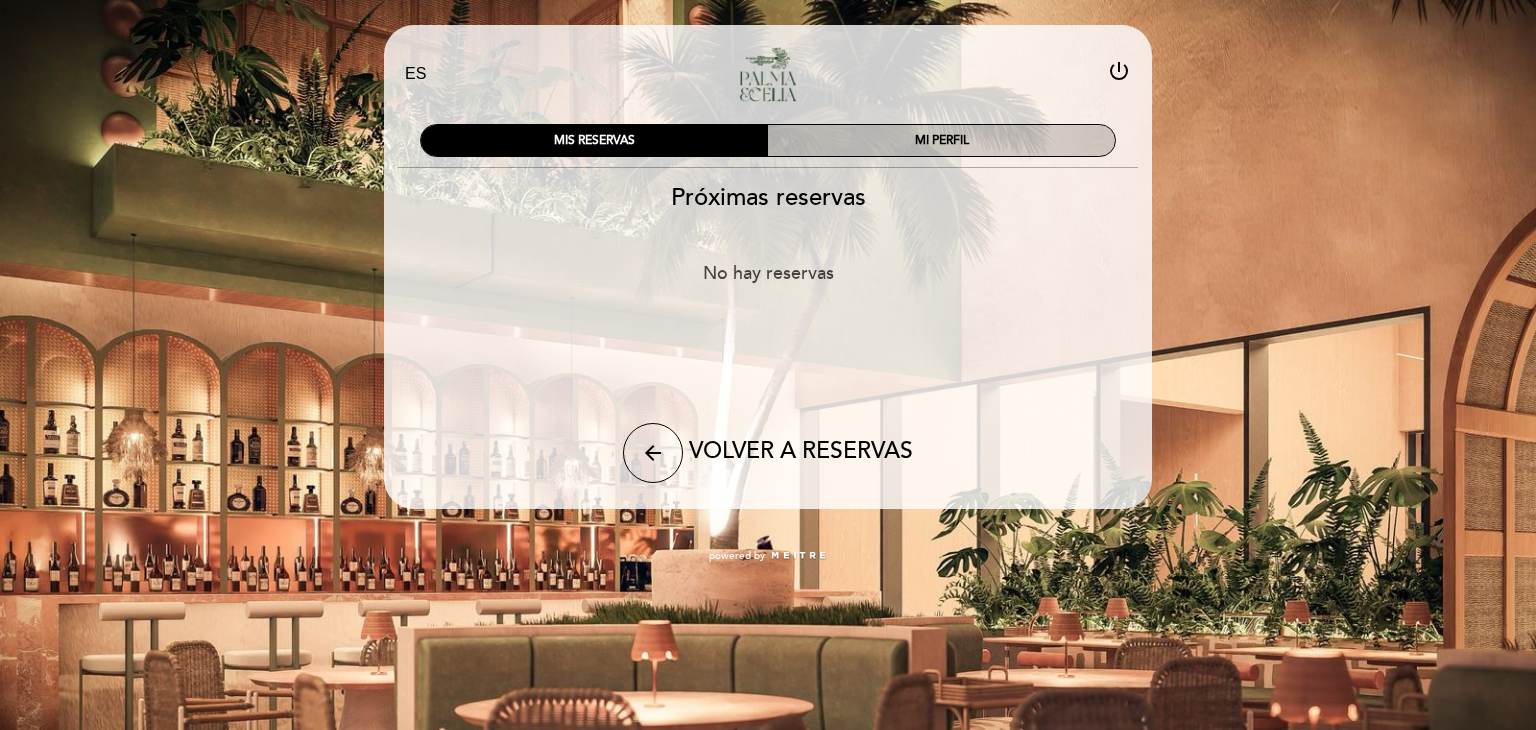 click on "MI PERFIL" at bounding box center (941, 140) 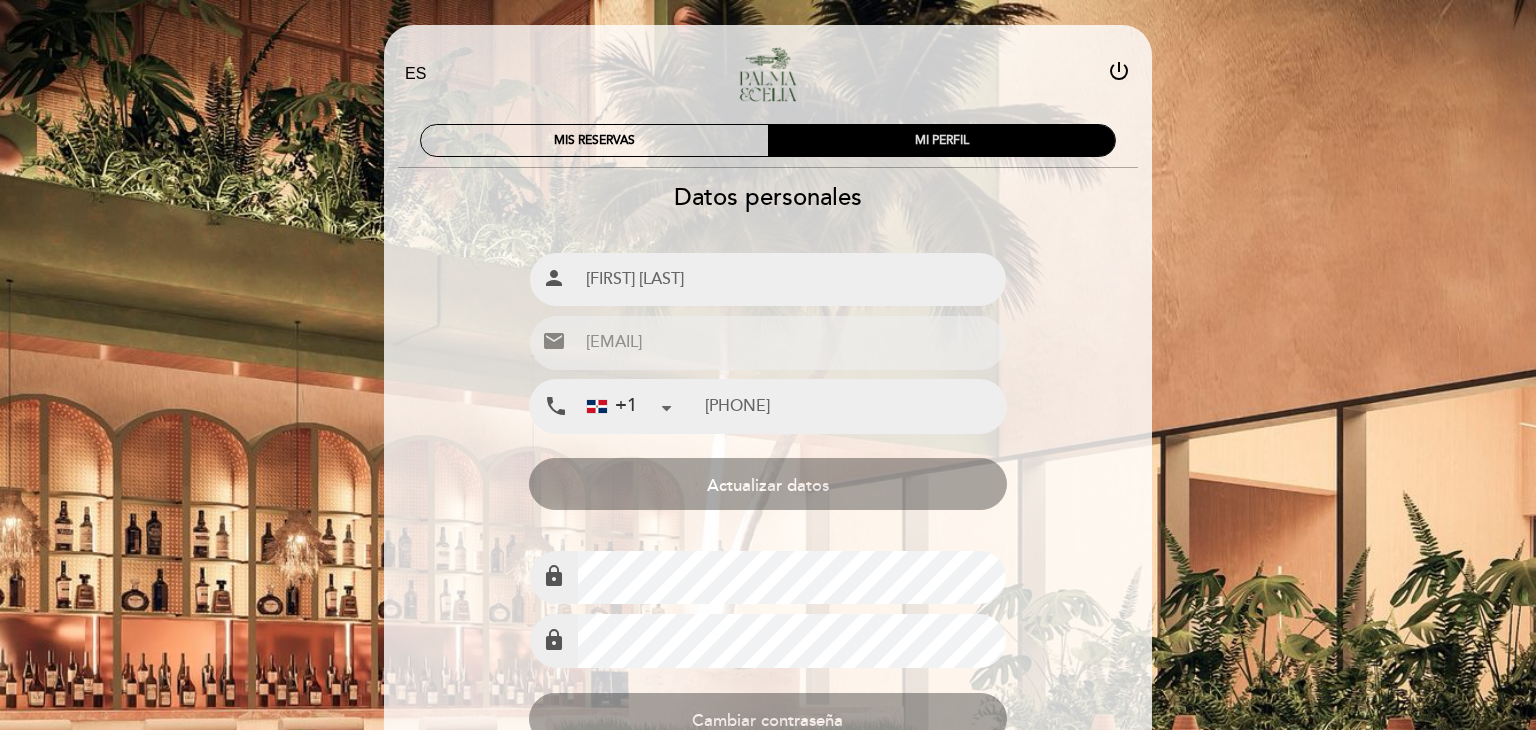 type on "[PHONE]" 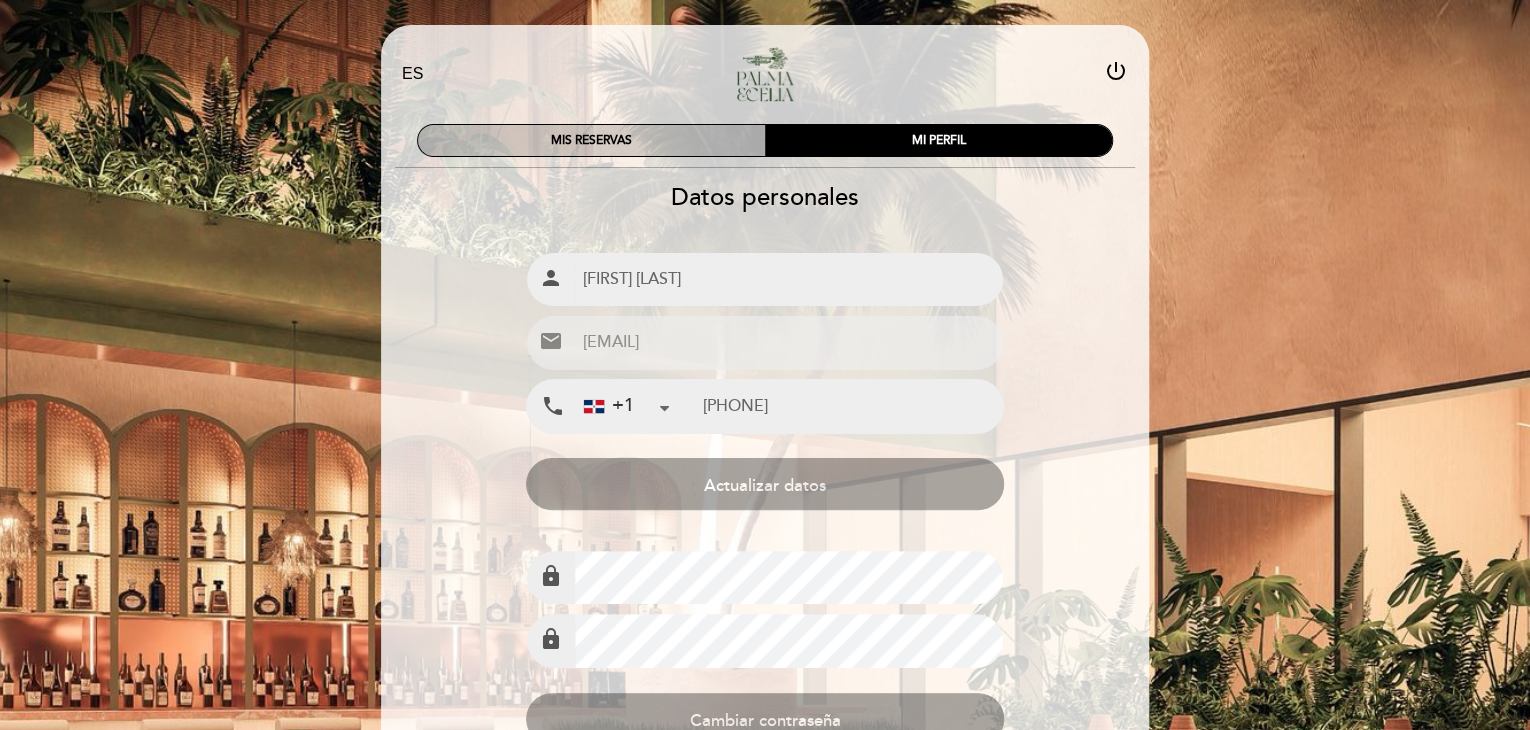 click on "MIS RESERVAS" at bounding box center (591, 140) 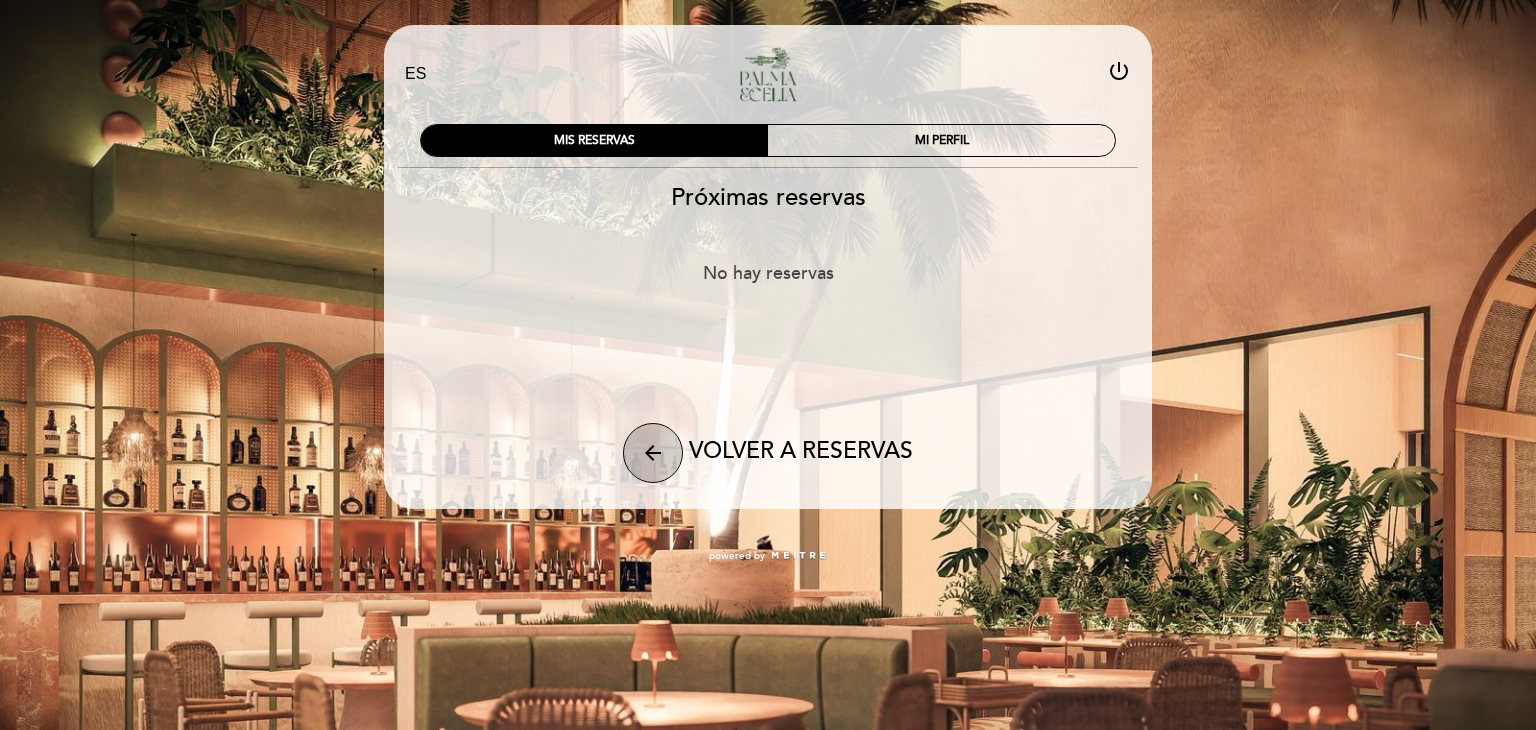 click on "arrow_back" at bounding box center (653, 453) 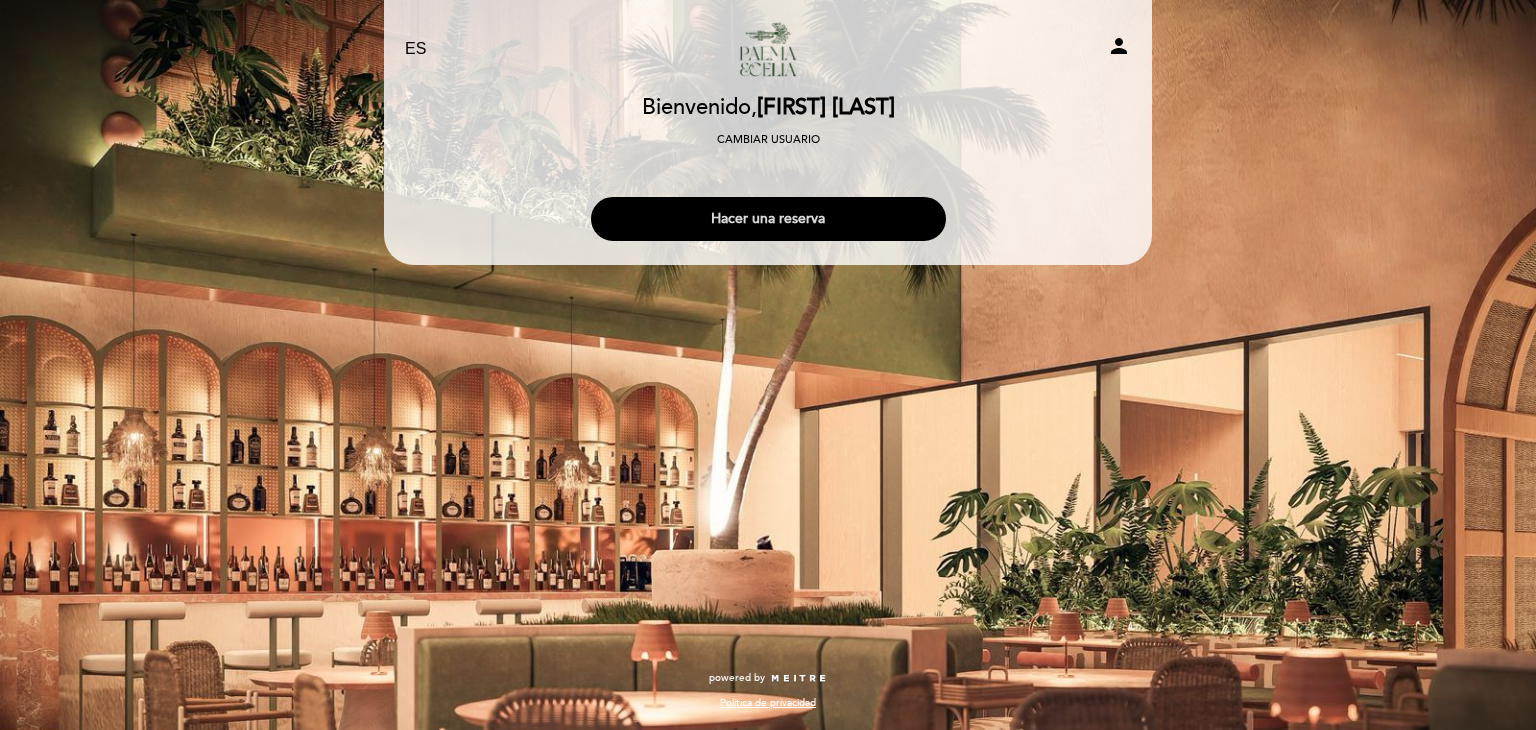 click on "Hacer una reserva" at bounding box center (768, 219) 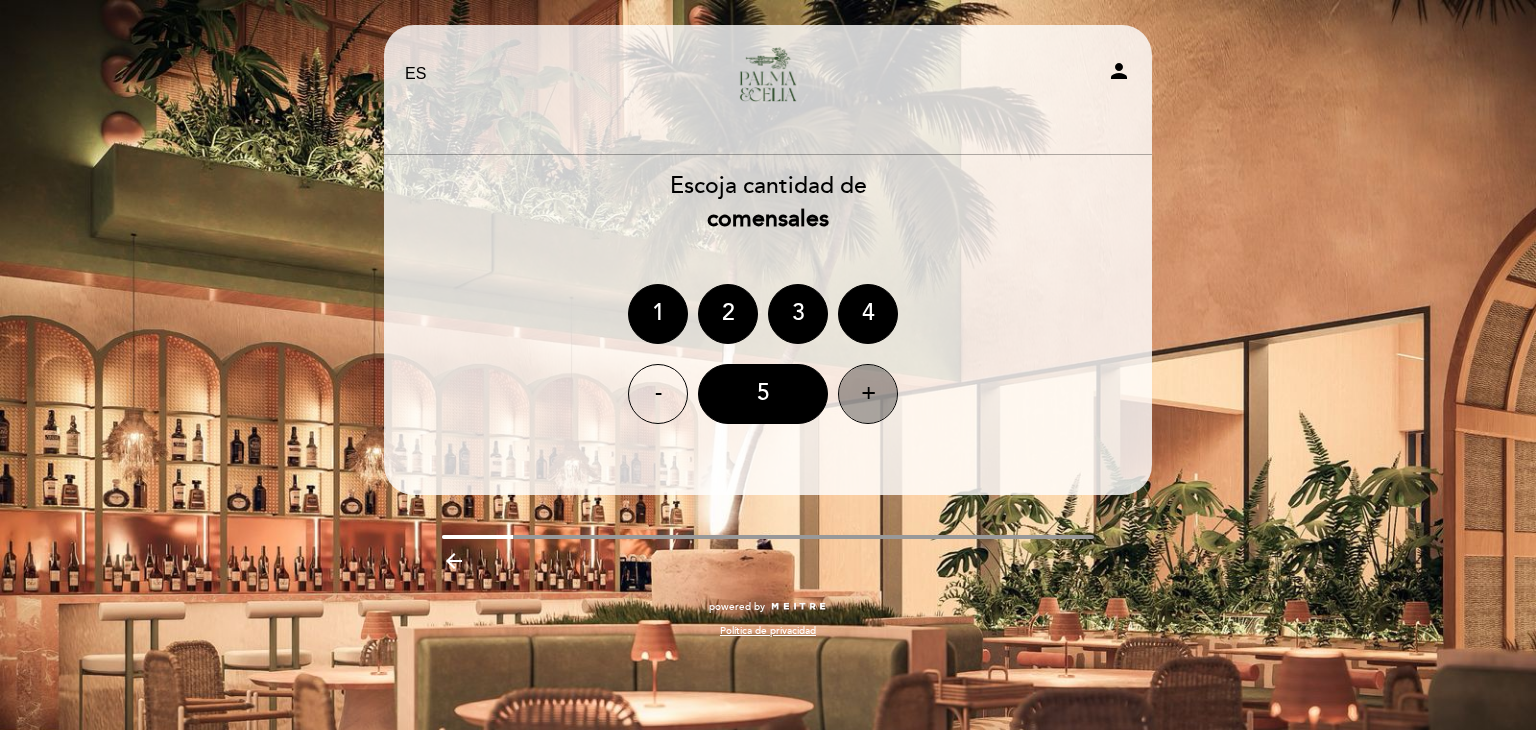 click on "+" at bounding box center [868, 394] 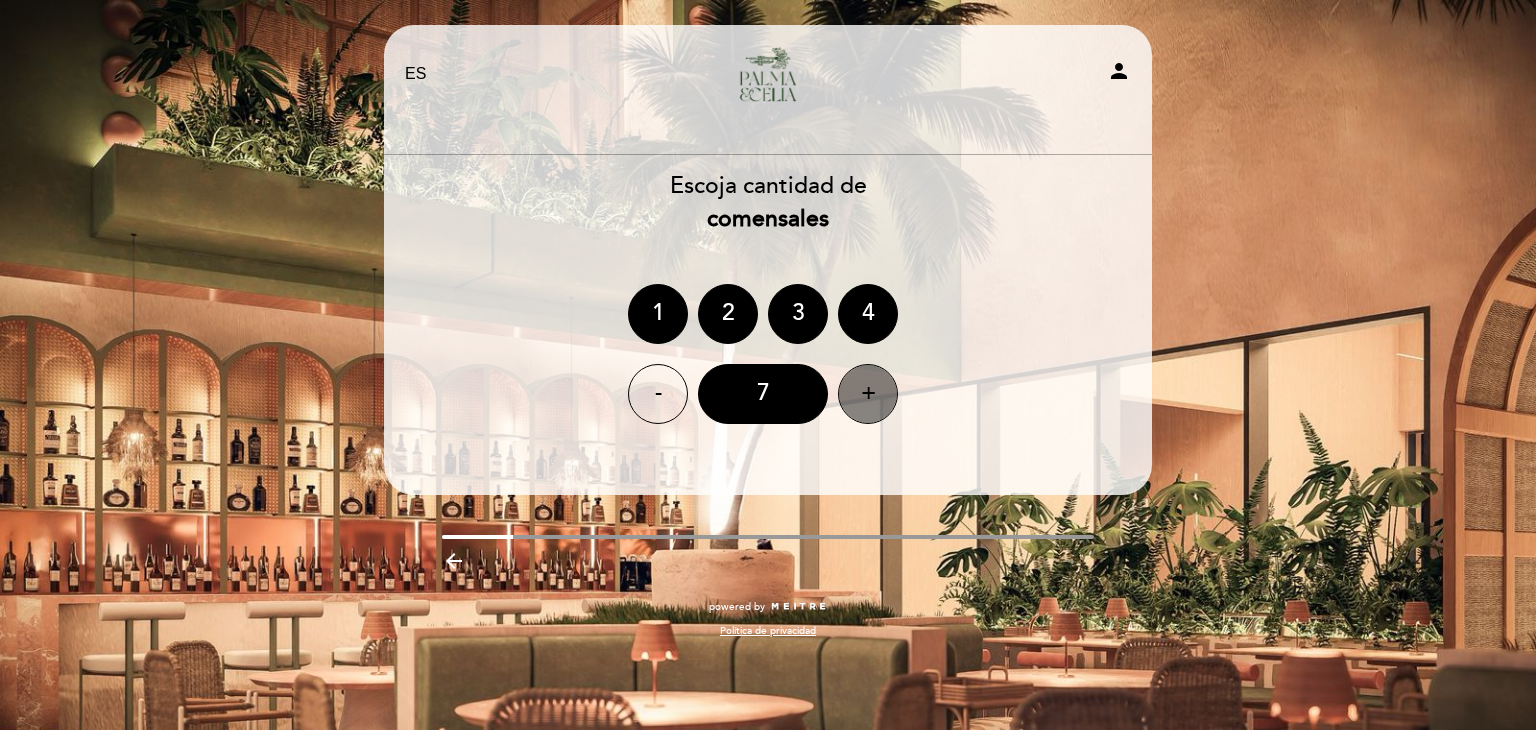 click on "+" at bounding box center (868, 394) 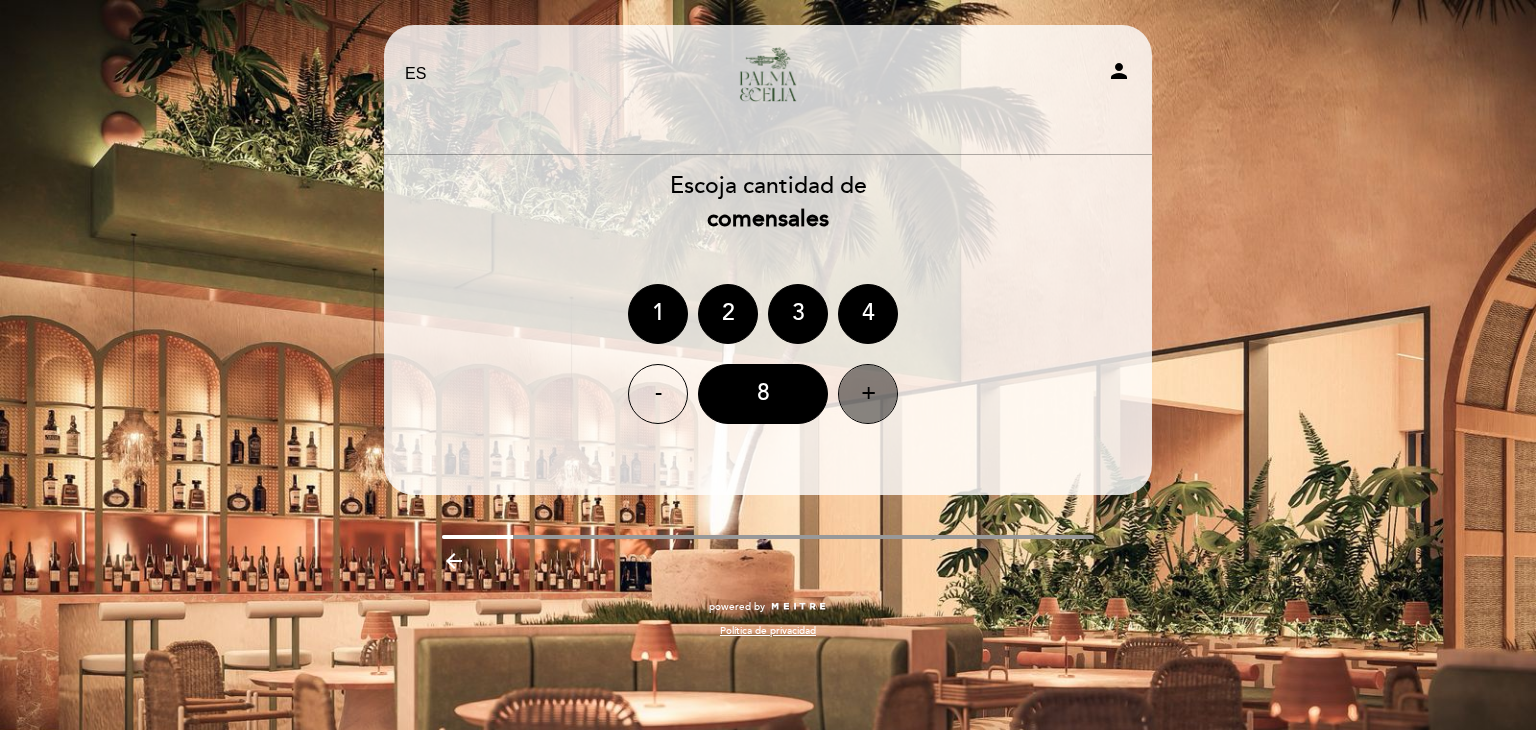 click on "+" at bounding box center [868, 394] 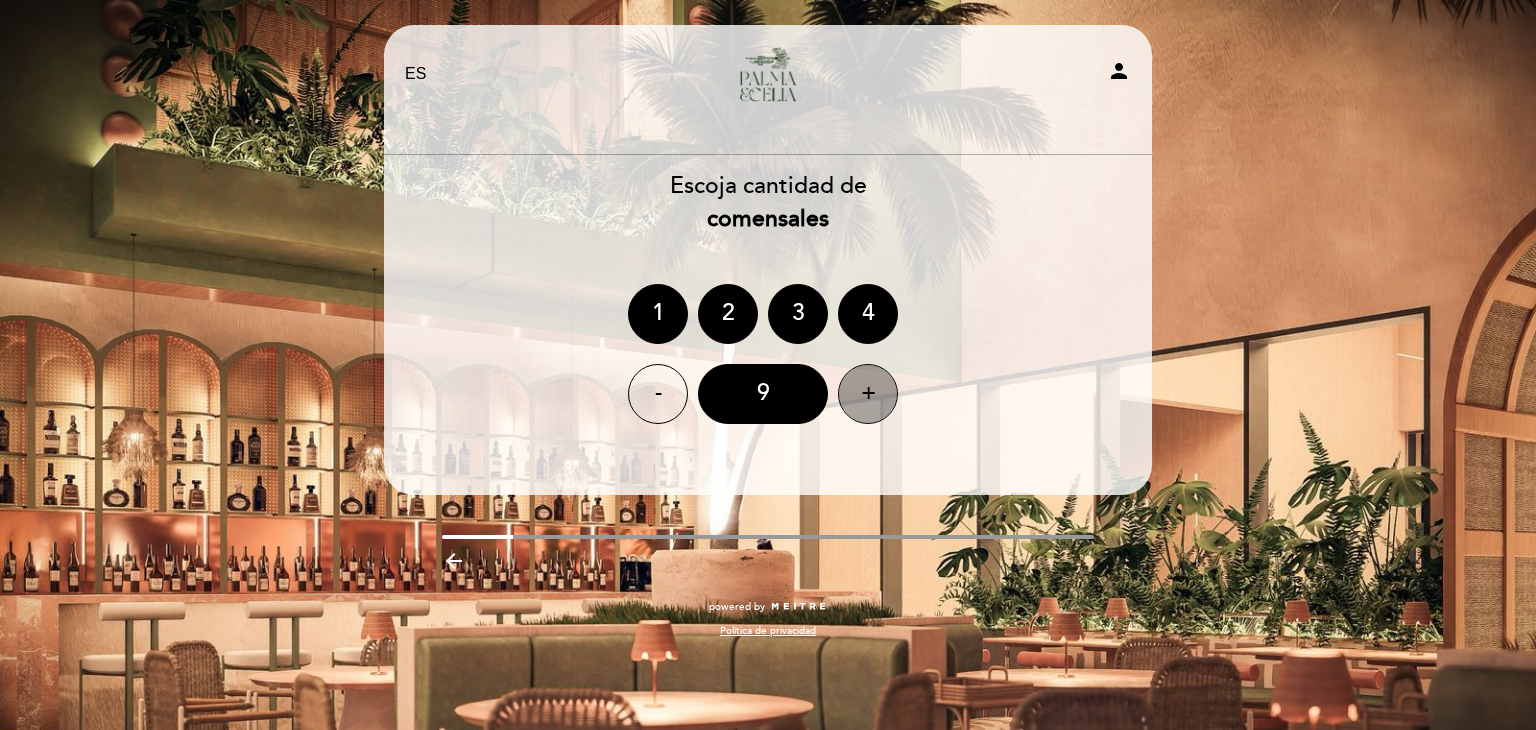 click on "+" at bounding box center [868, 394] 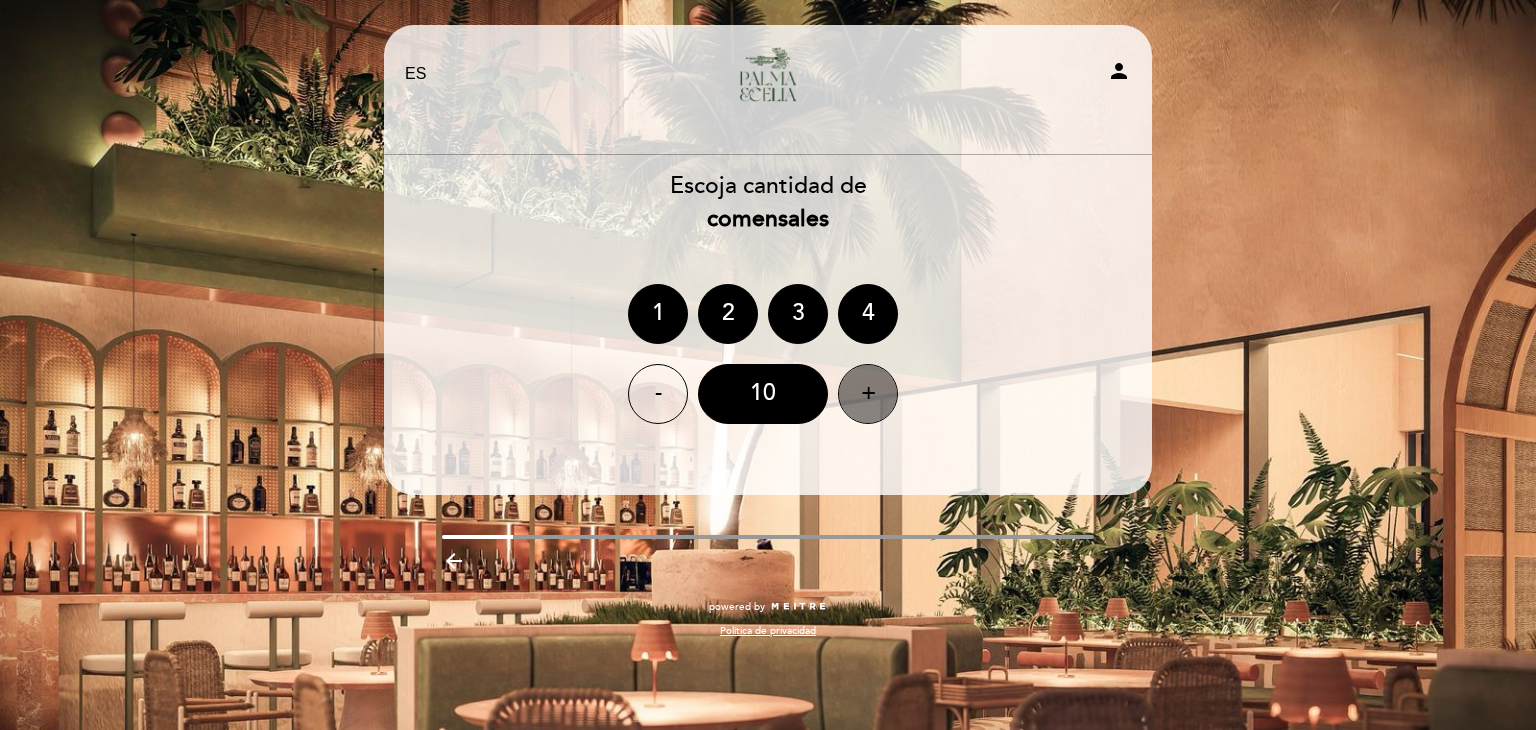 click on "+" at bounding box center [868, 394] 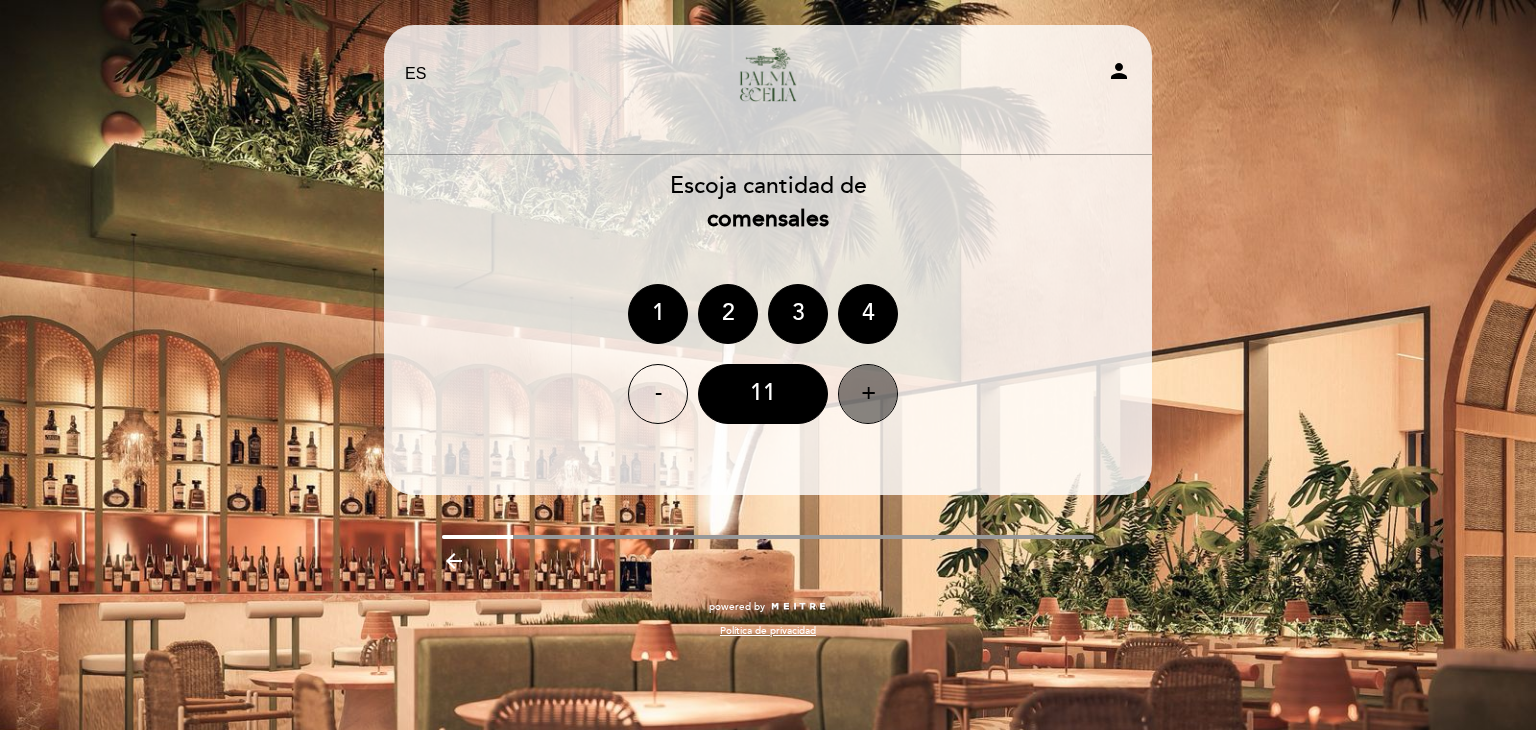 click on "+" at bounding box center [868, 394] 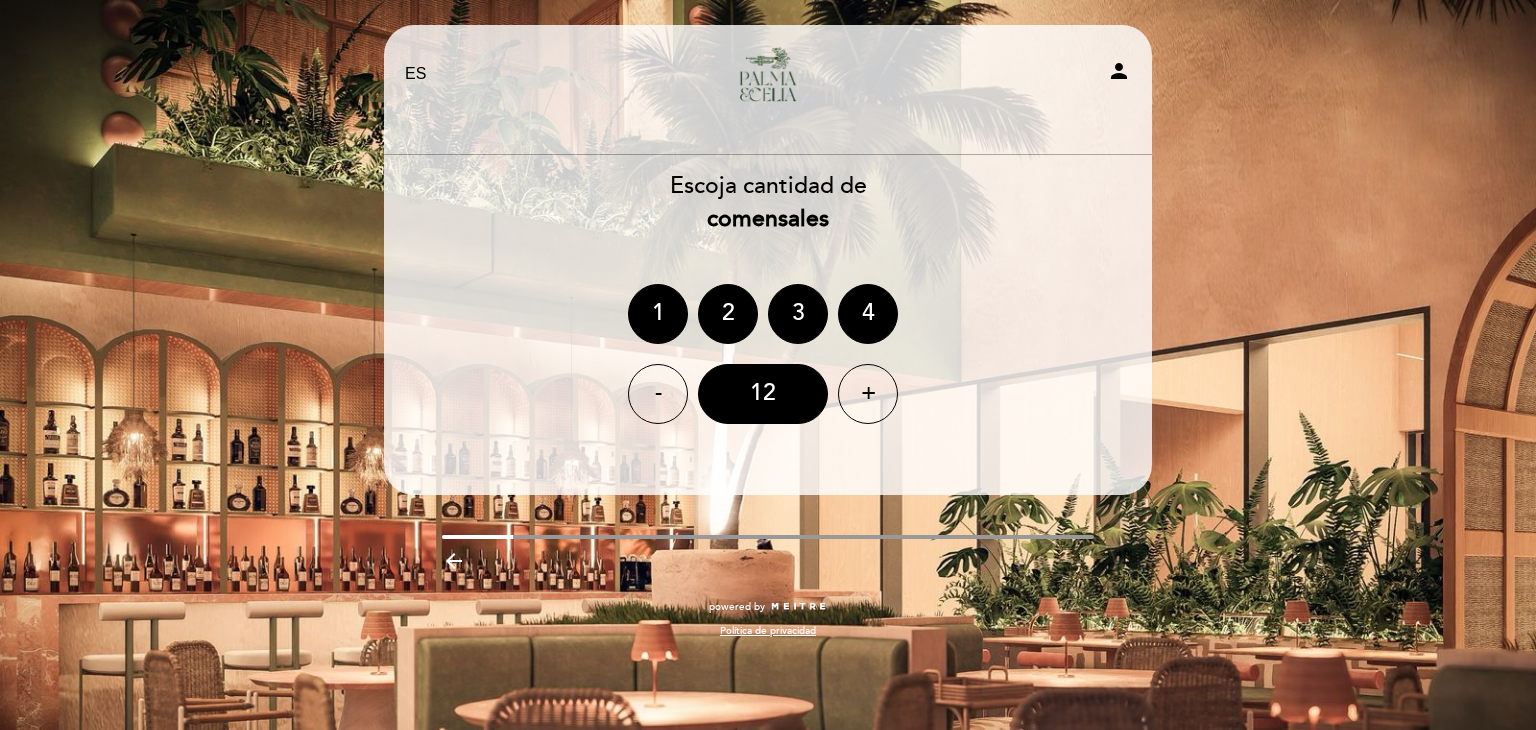 click on "Escoja cantidad de comensales" at bounding box center [768, 203] 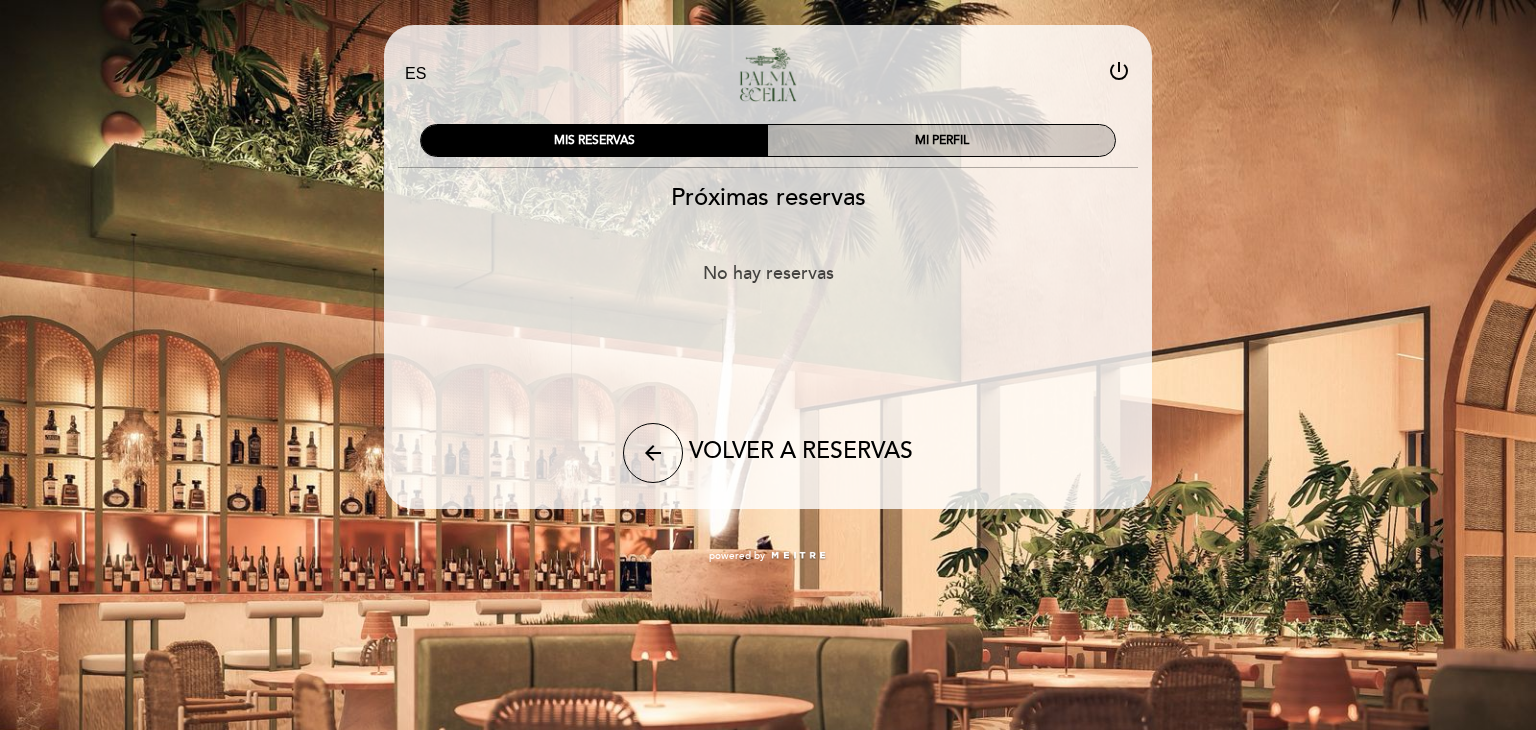 click on "MI PERFIL" at bounding box center [941, 140] 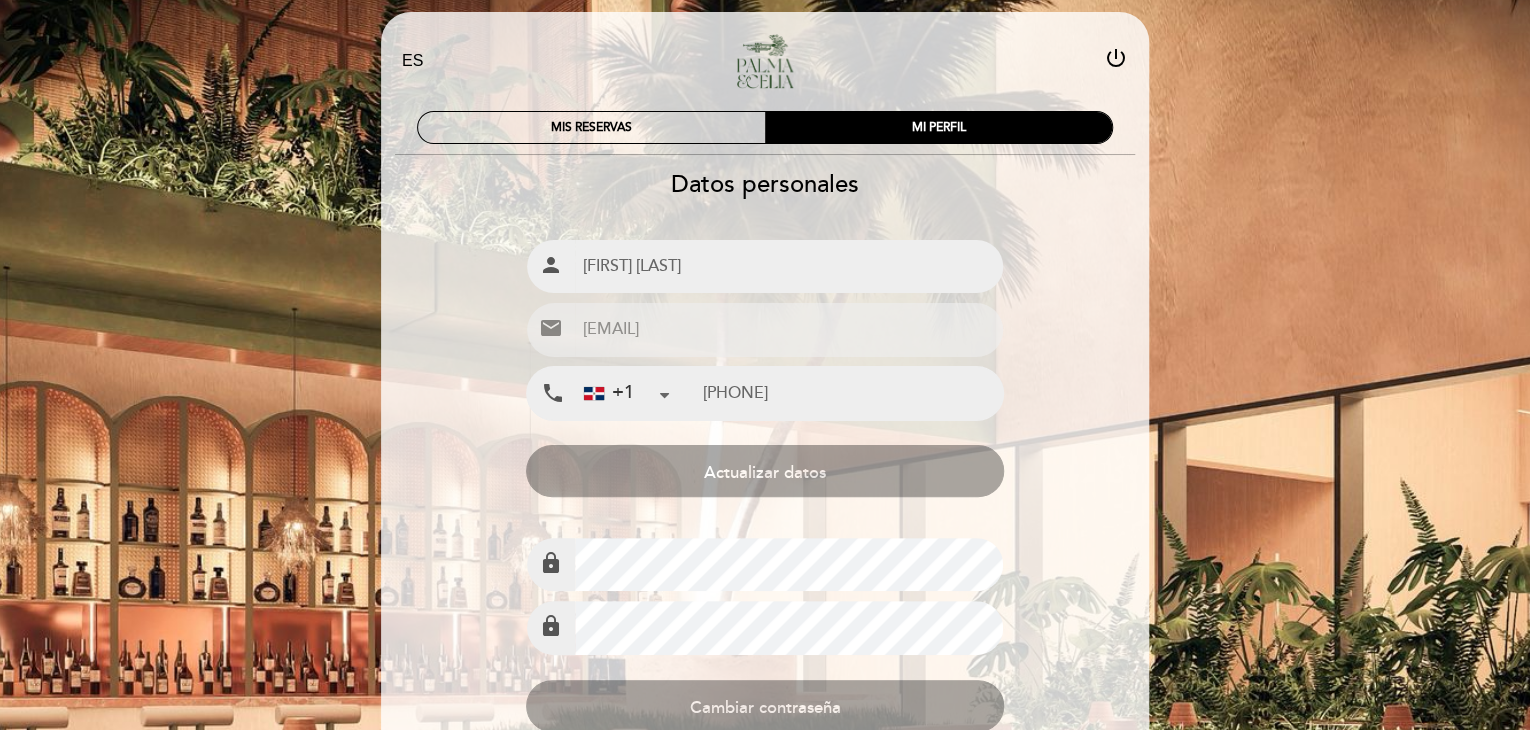scroll, scrollTop: 2, scrollLeft: 0, axis: vertical 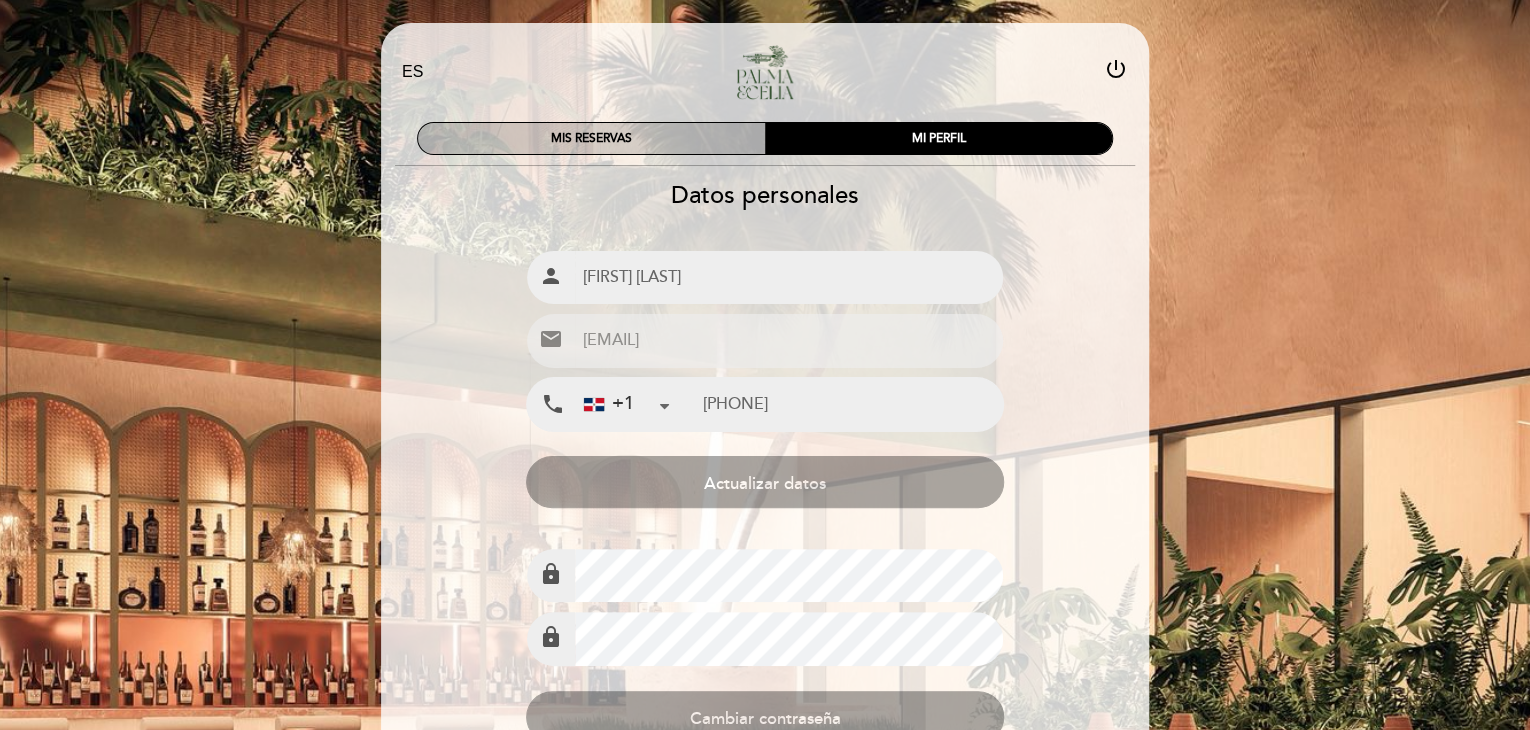 click on "MIS RESERVAS" at bounding box center [591, 138] 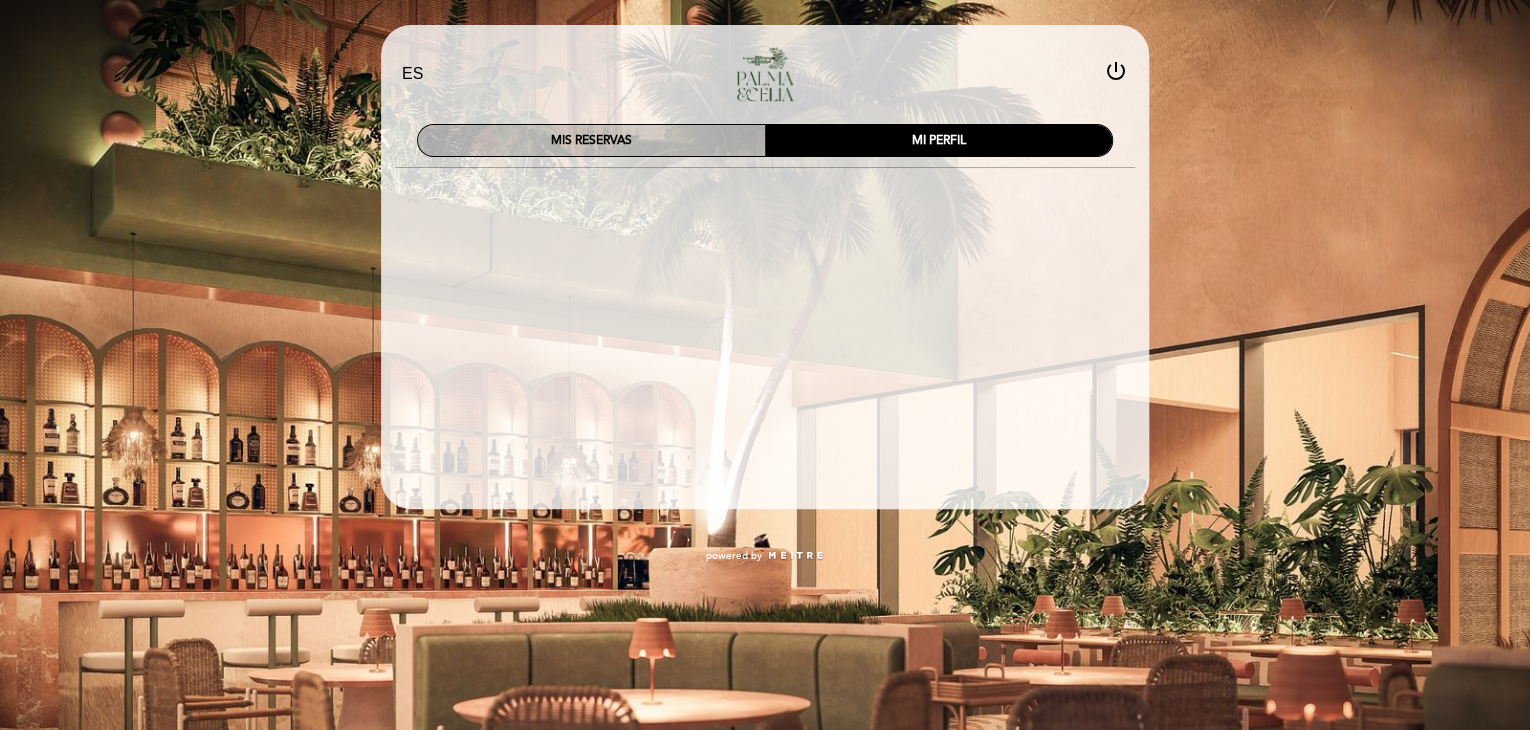 scroll, scrollTop: 0, scrollLeft: 0, axis: both 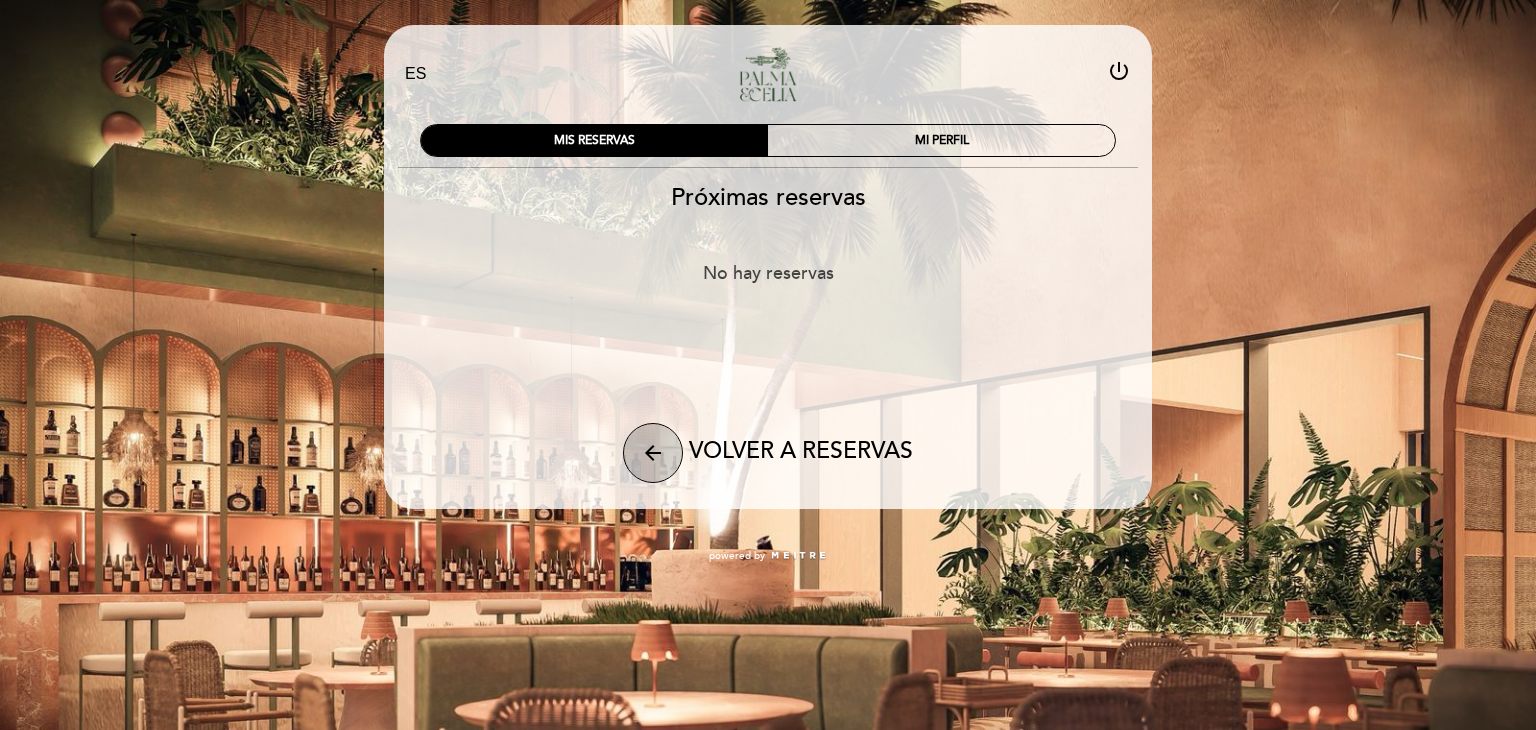 click on "arrow_back" at bounding box center (653, 453) 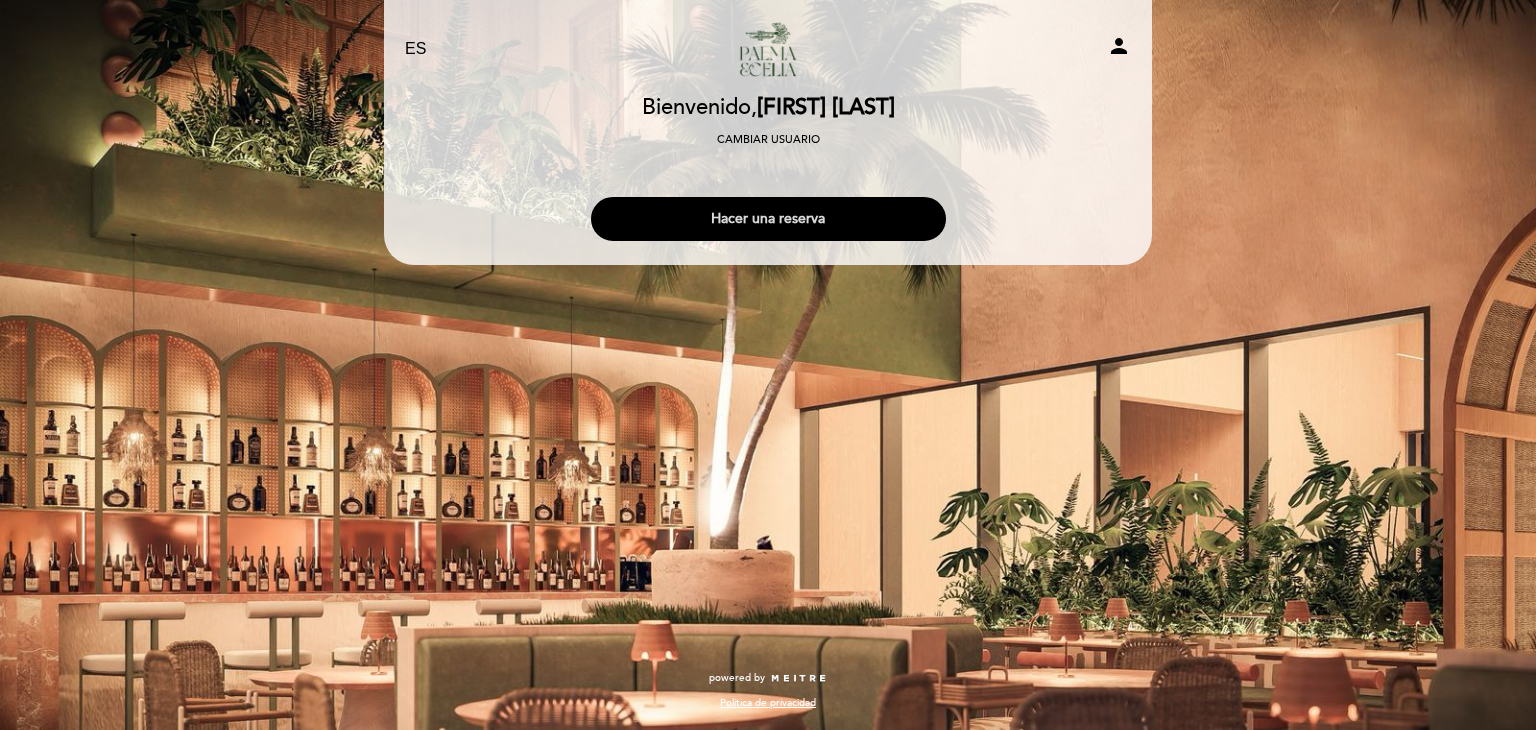 click on "Hacer una reserva" at bounding box center (768, 219) 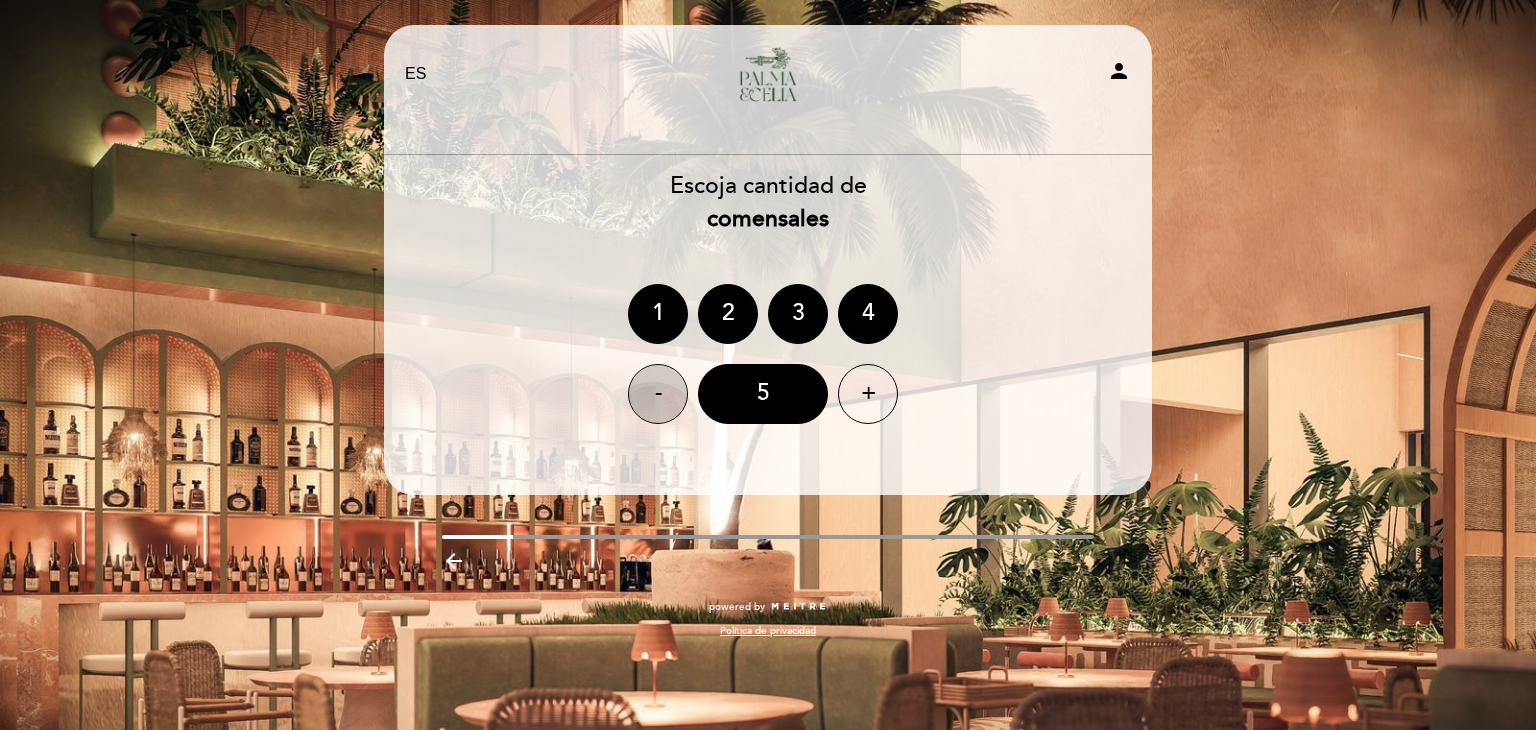 click on "-" at bounding box center (658, 394) 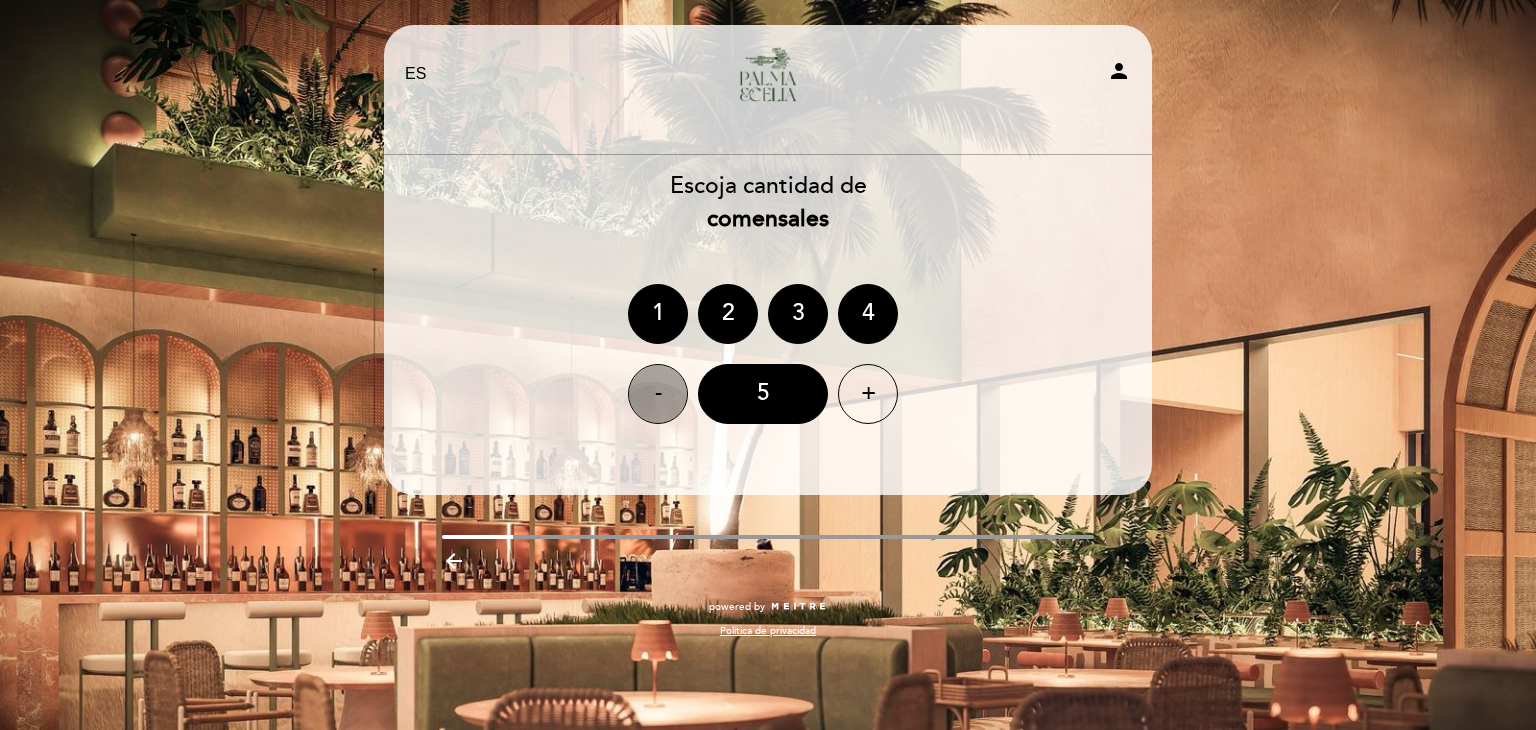 click on "-" at bounding box center (658, 394) 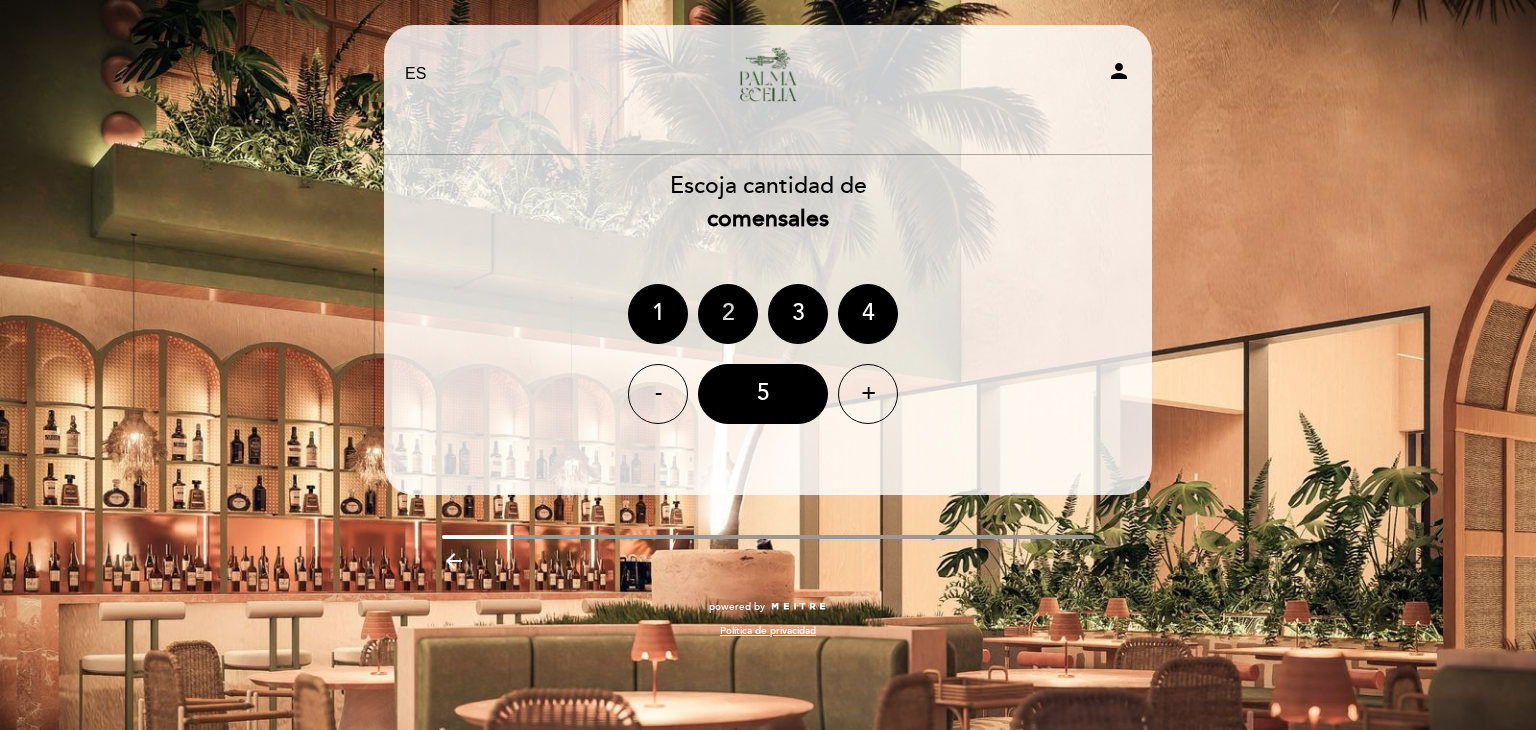 click on "2" at bounding box center [728, 314] 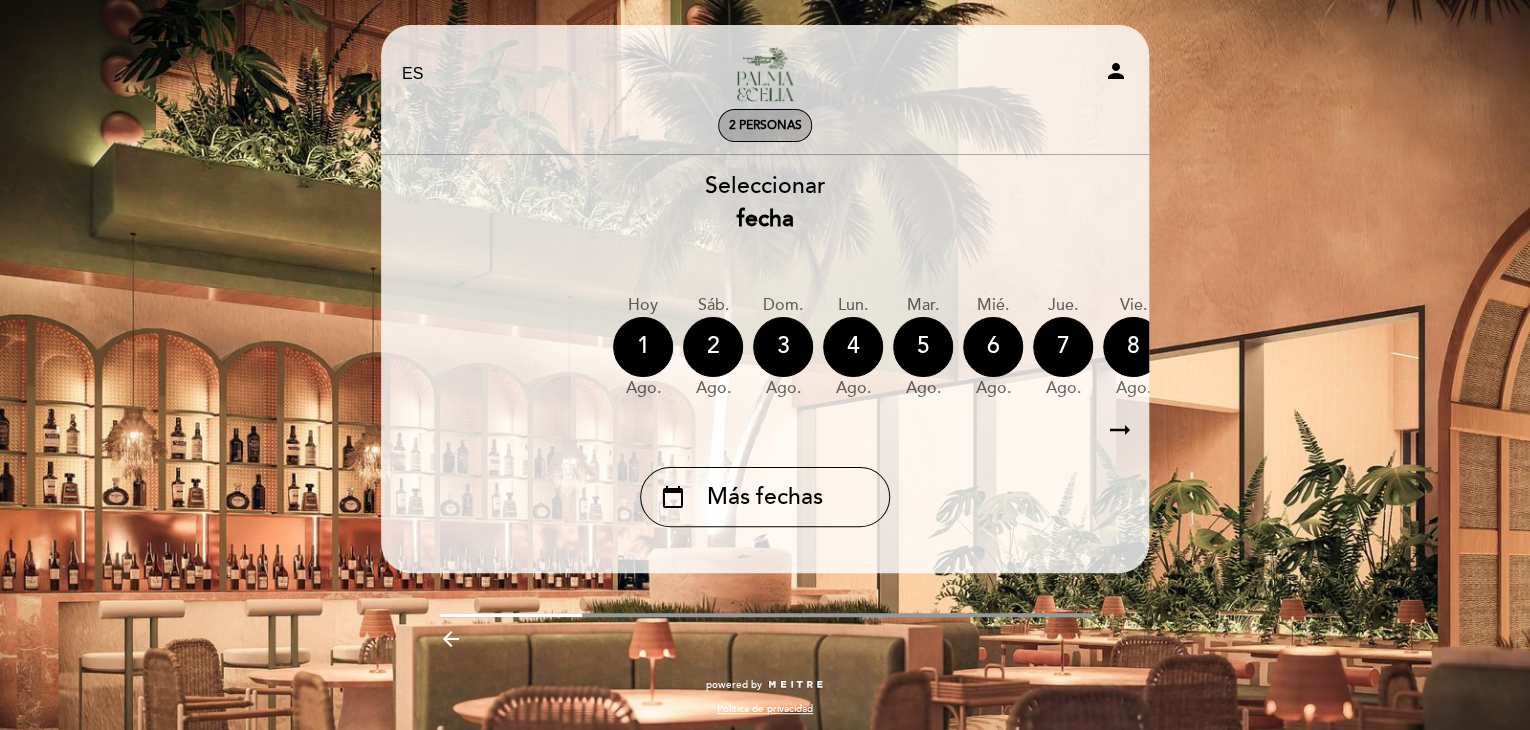 click on "2 personas" at bounding box center [765, 125] 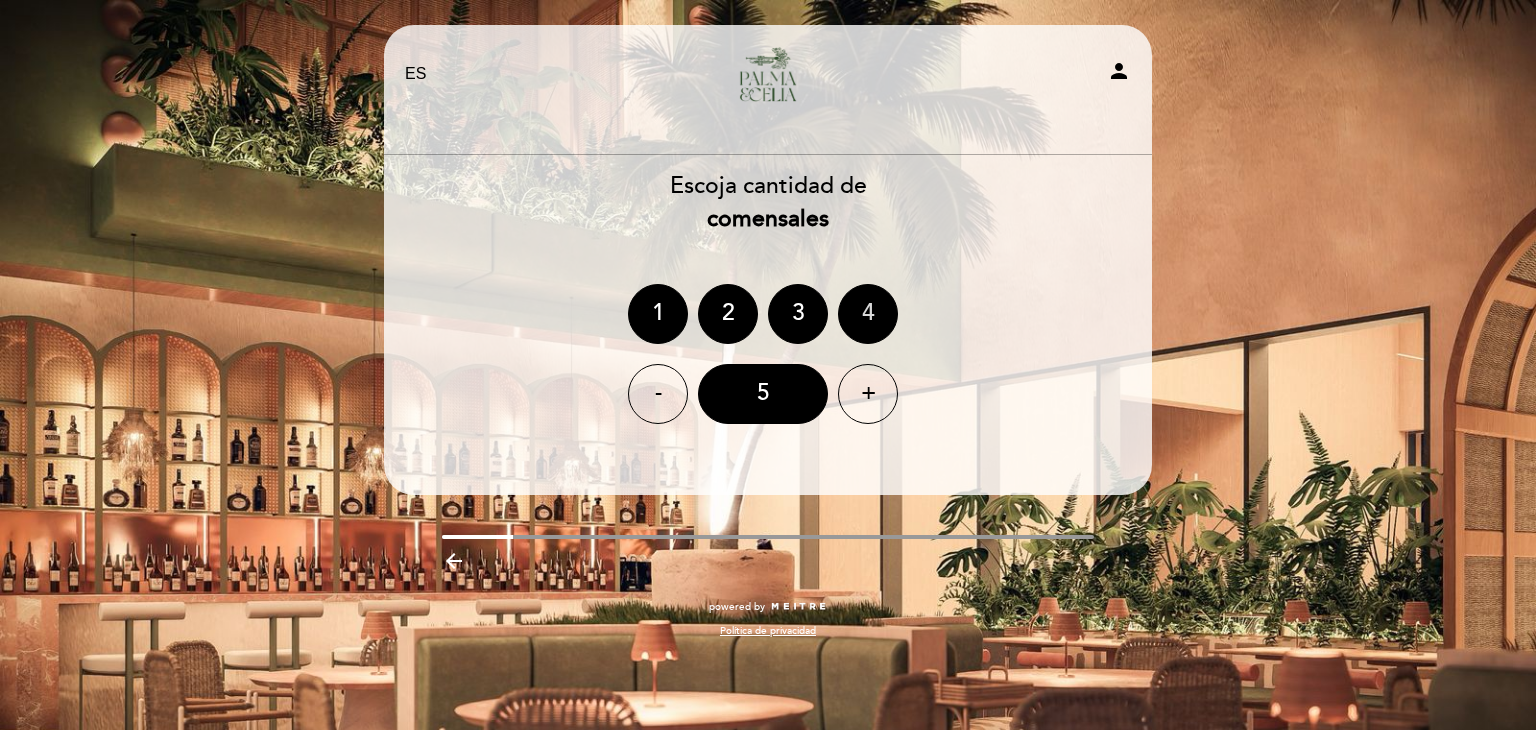 click on "4" at bounding box center (868, 314) 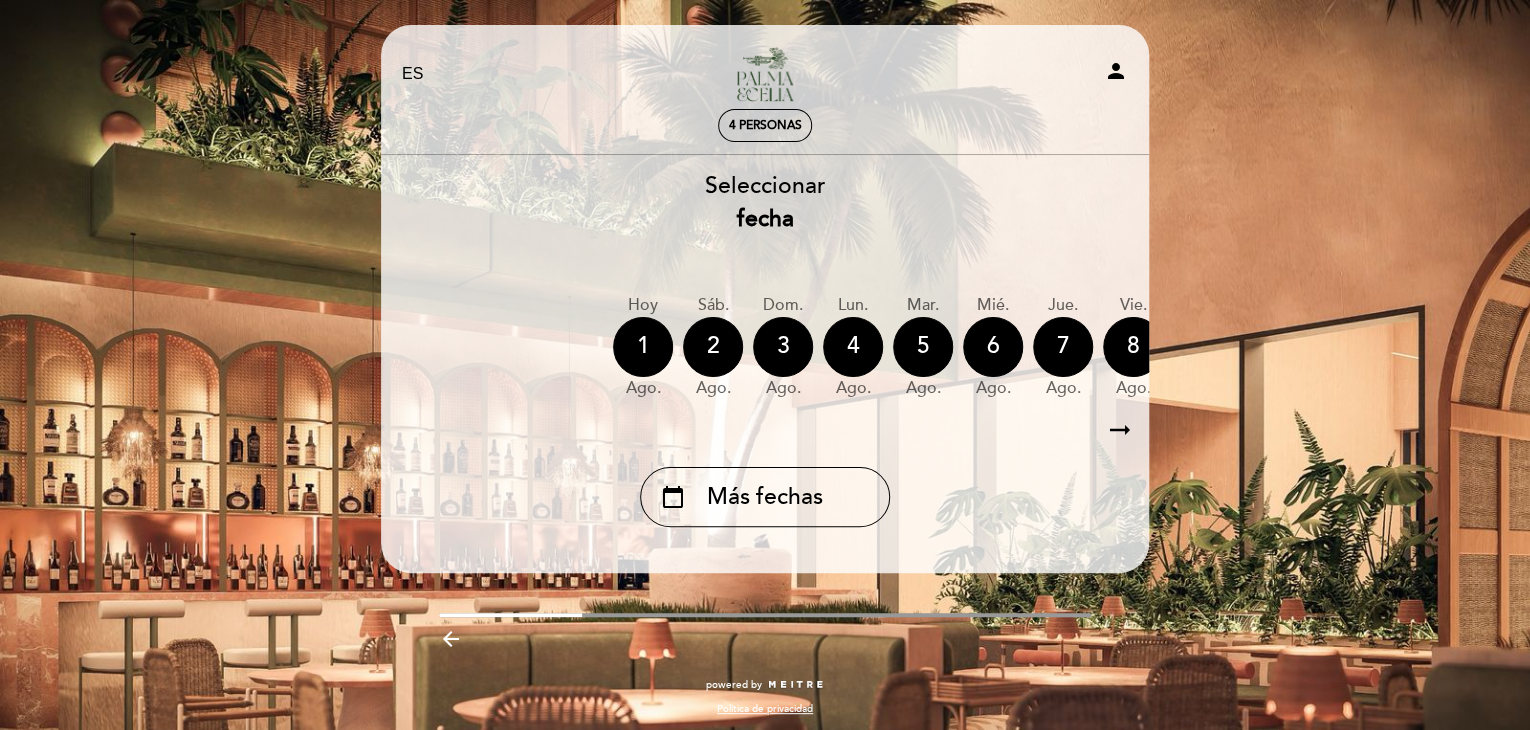 click on "EN
ES
PT" at bounding box center (413, 74) 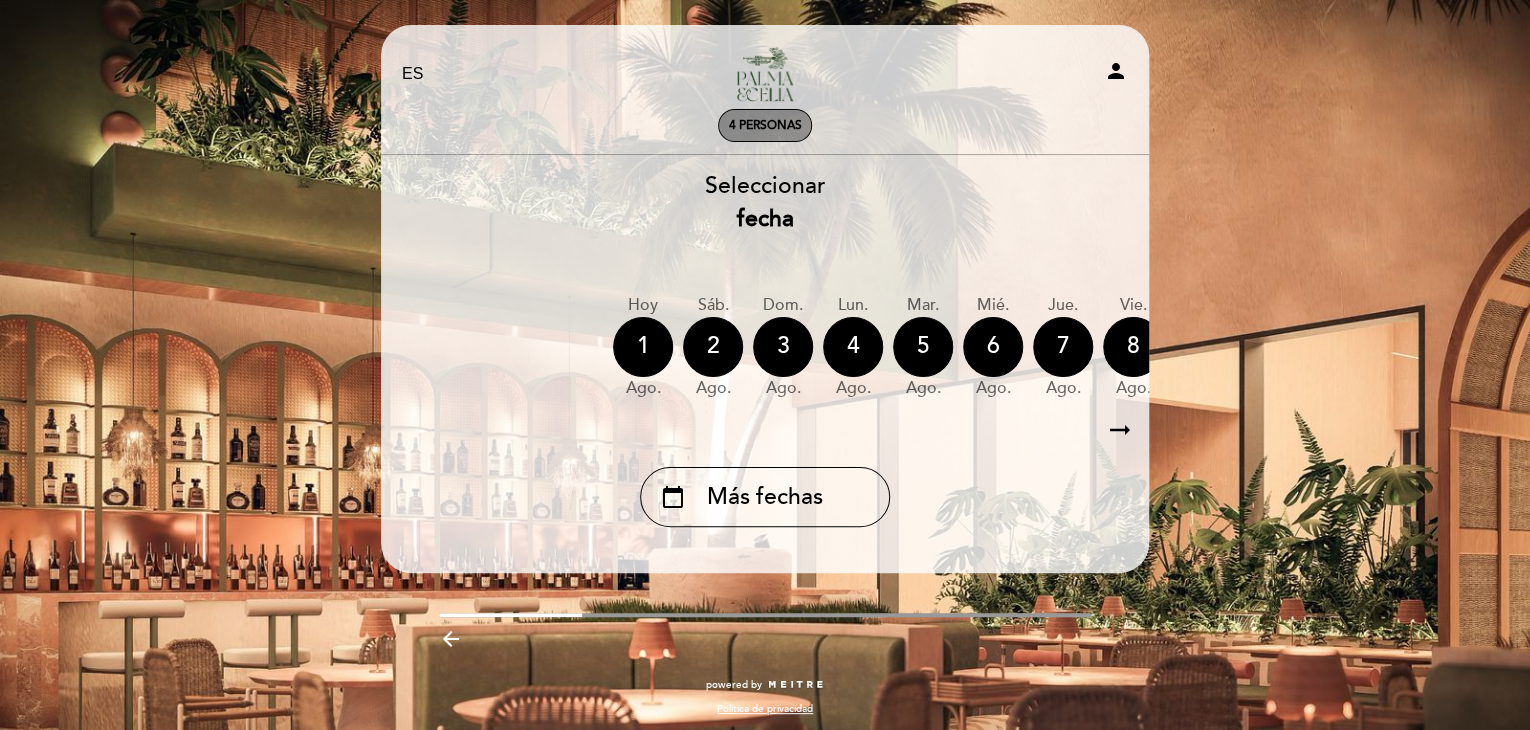click on "4 personas" at bounding box center [765, 125] 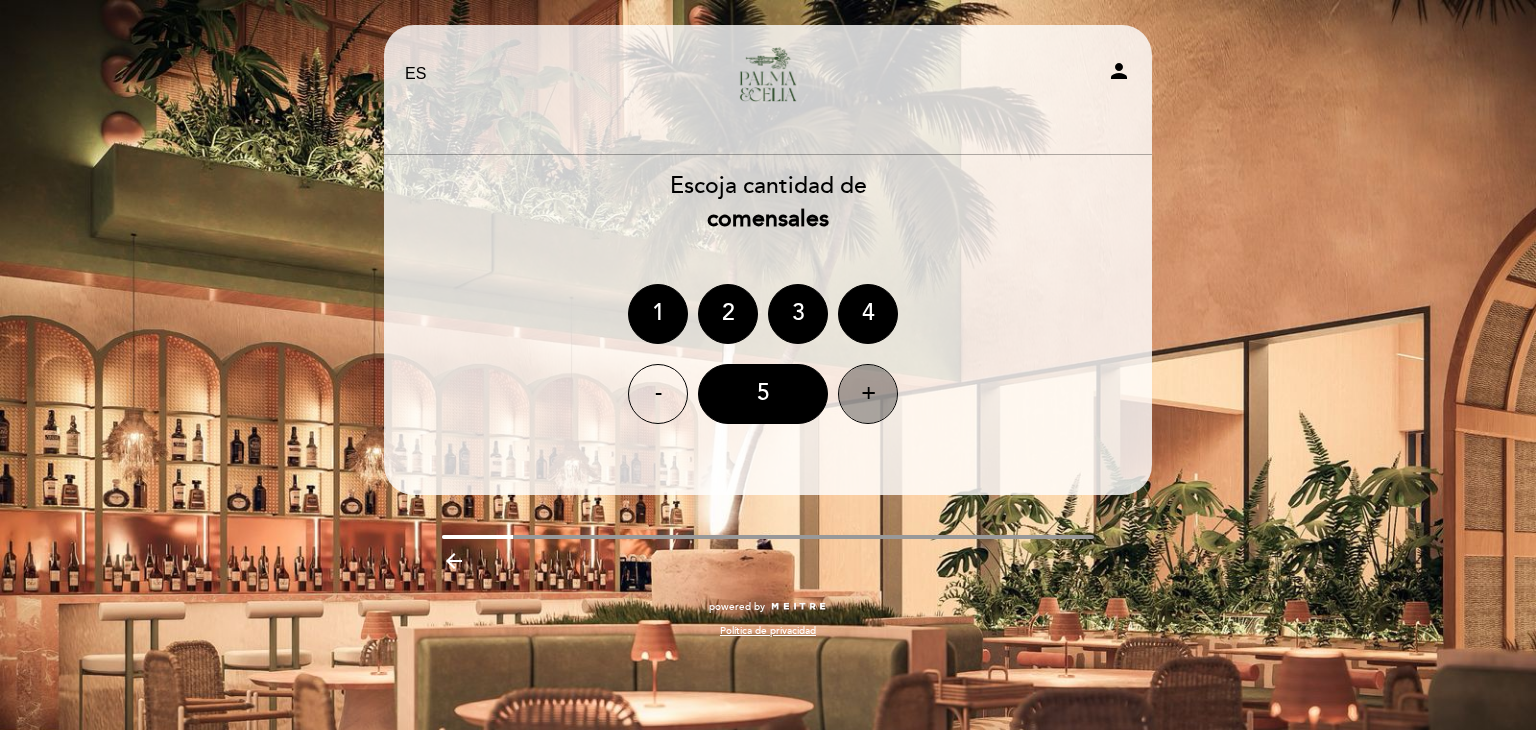 click on "+" at bounding box center [868, 394] 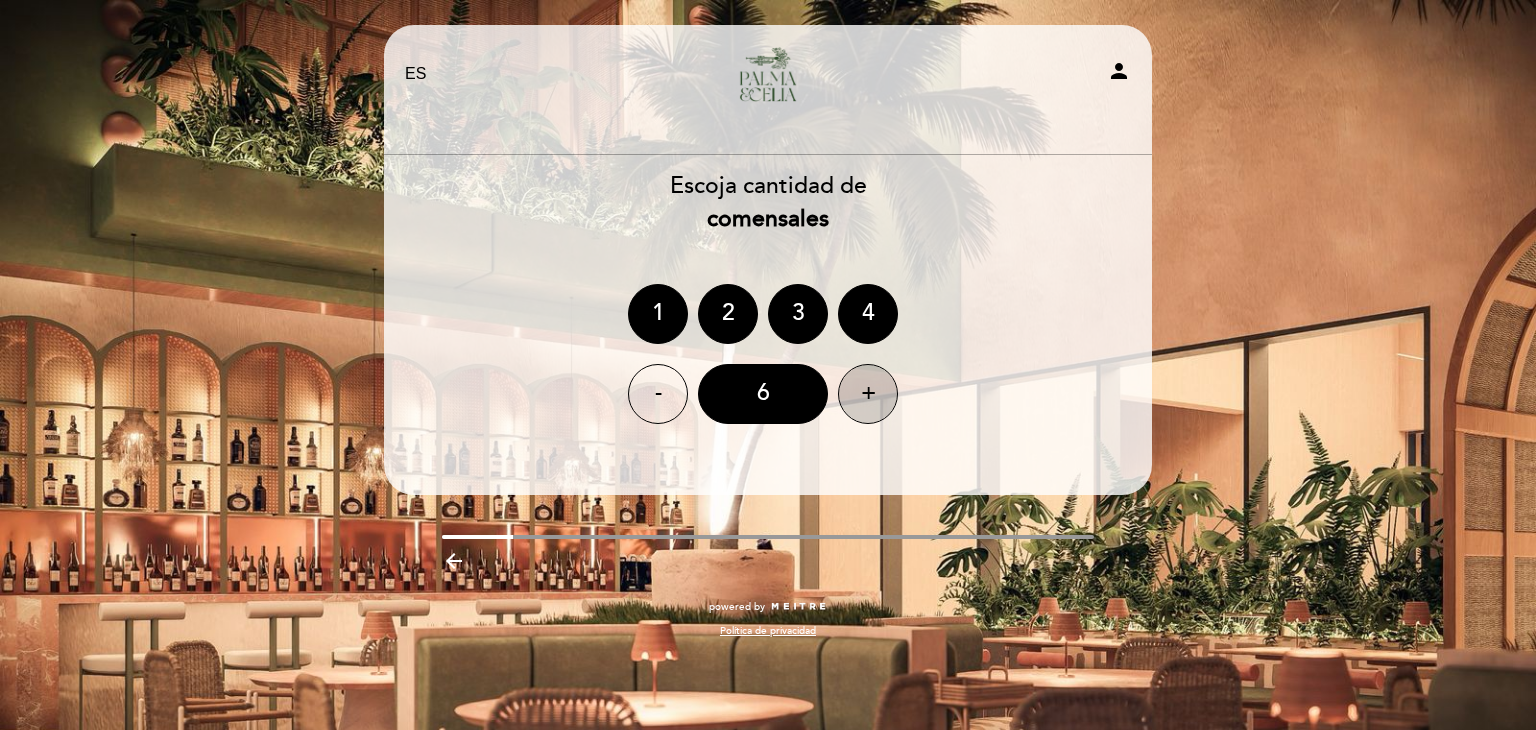 click on "+" at bounding box center [868, 394] 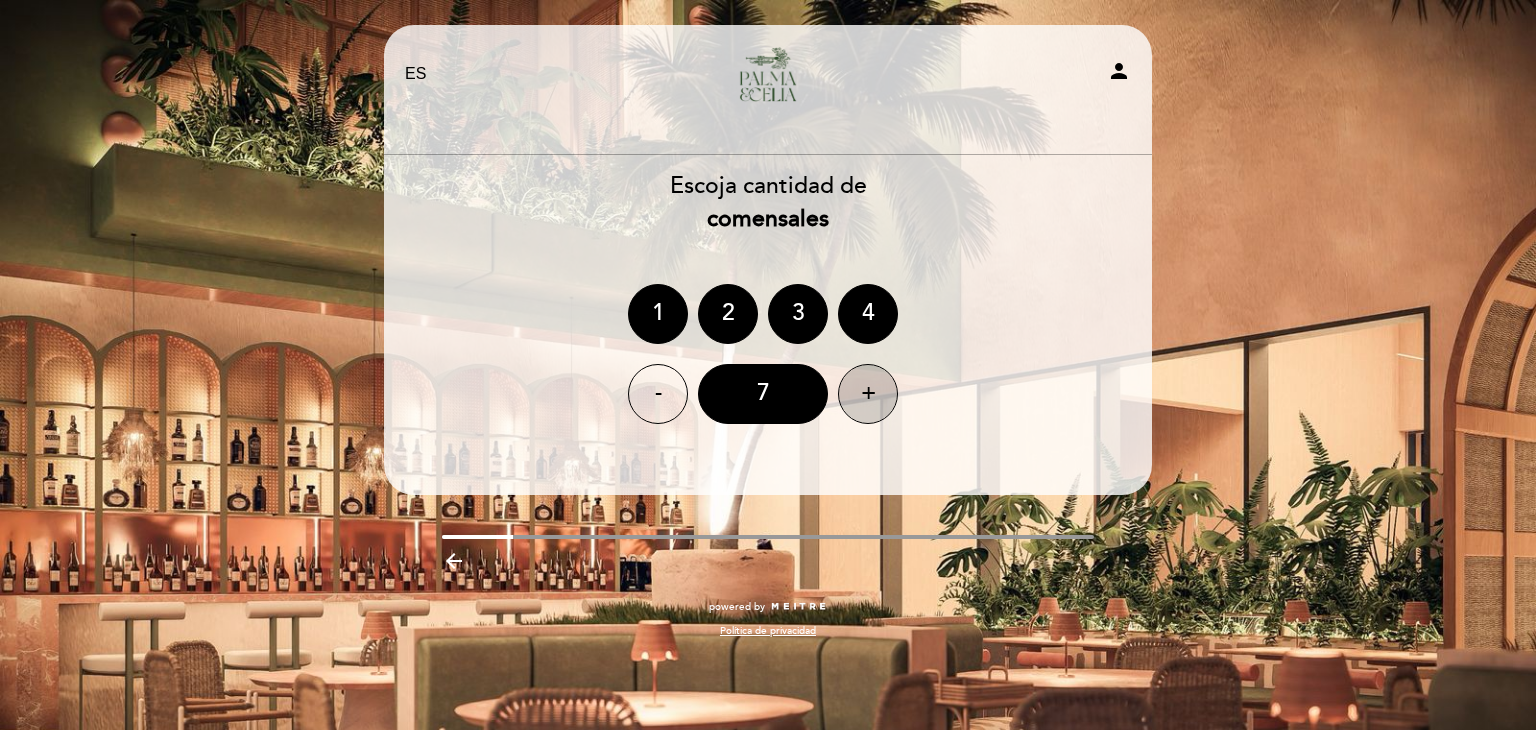 click on "+" at bounding box center [868, 394] 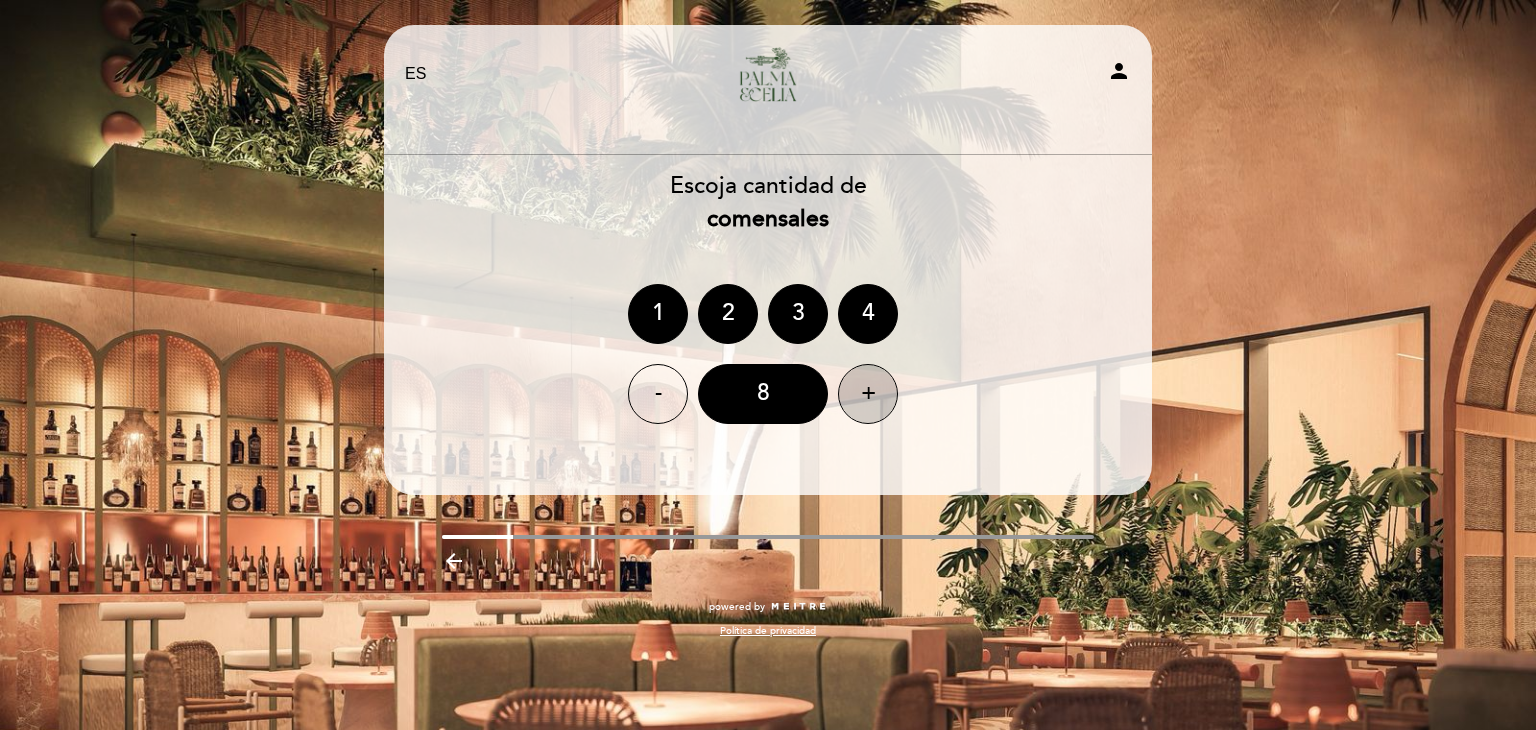 click on "+" at bounding box center (868, 394) 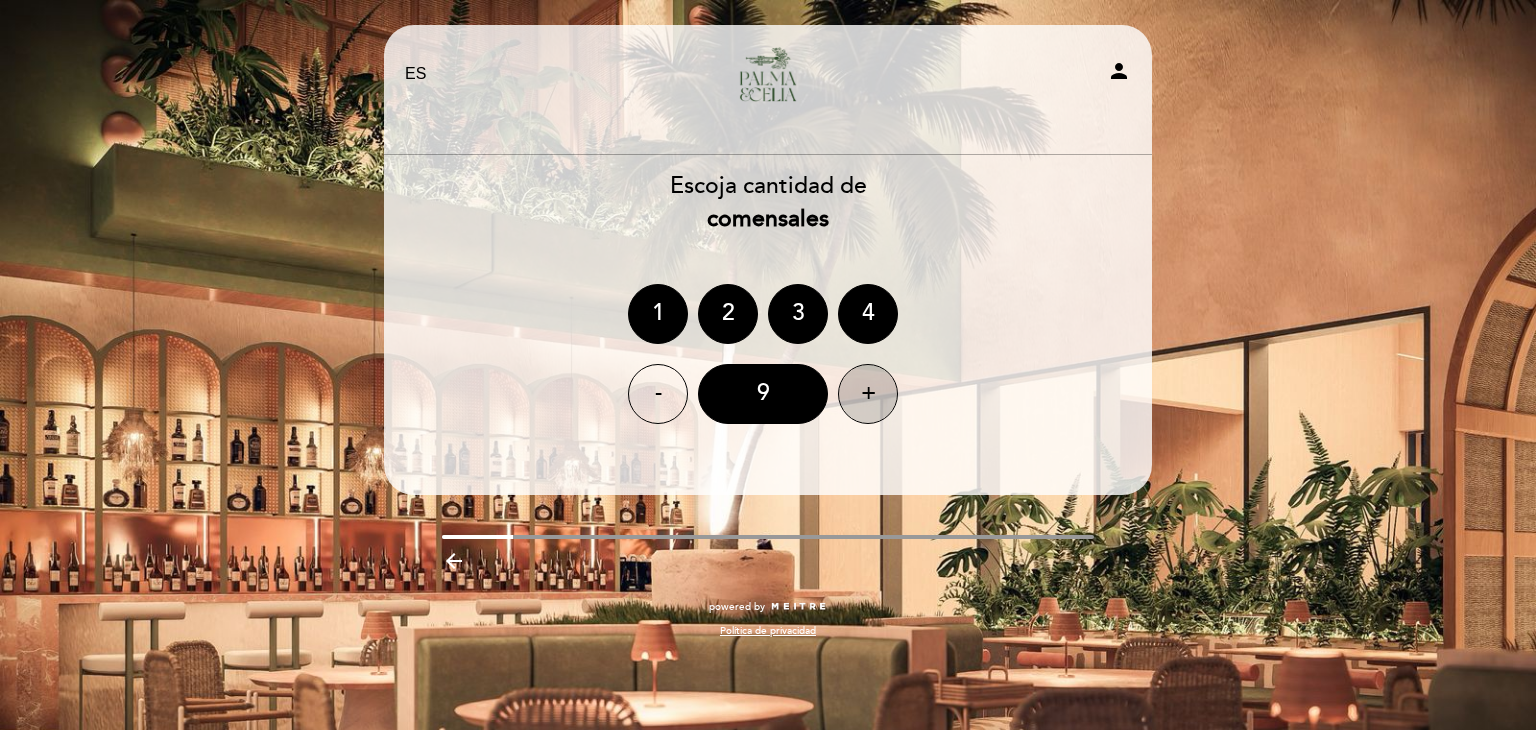 click on "+" at bounding box center [868, 394] 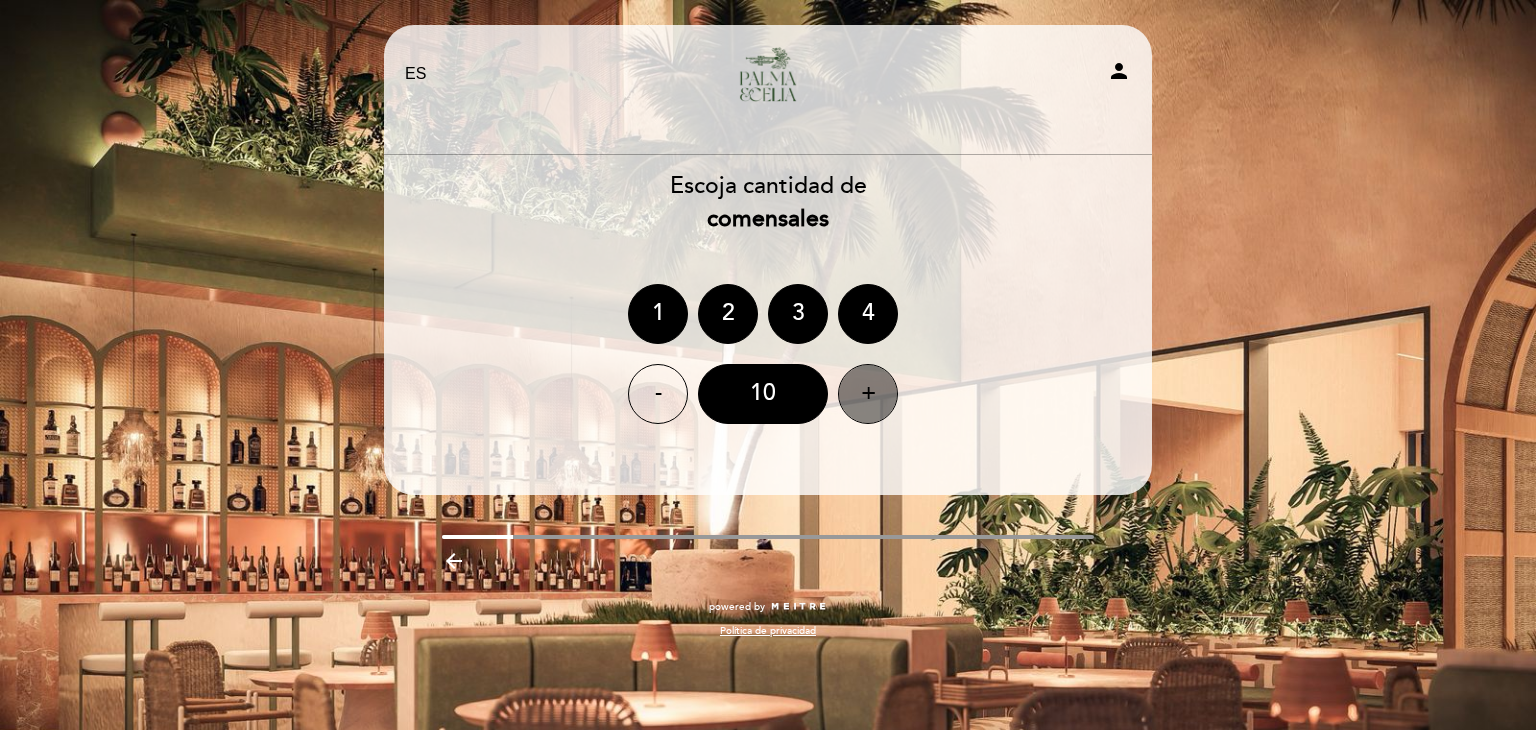 click on "+" at bounding box center (868, 394) 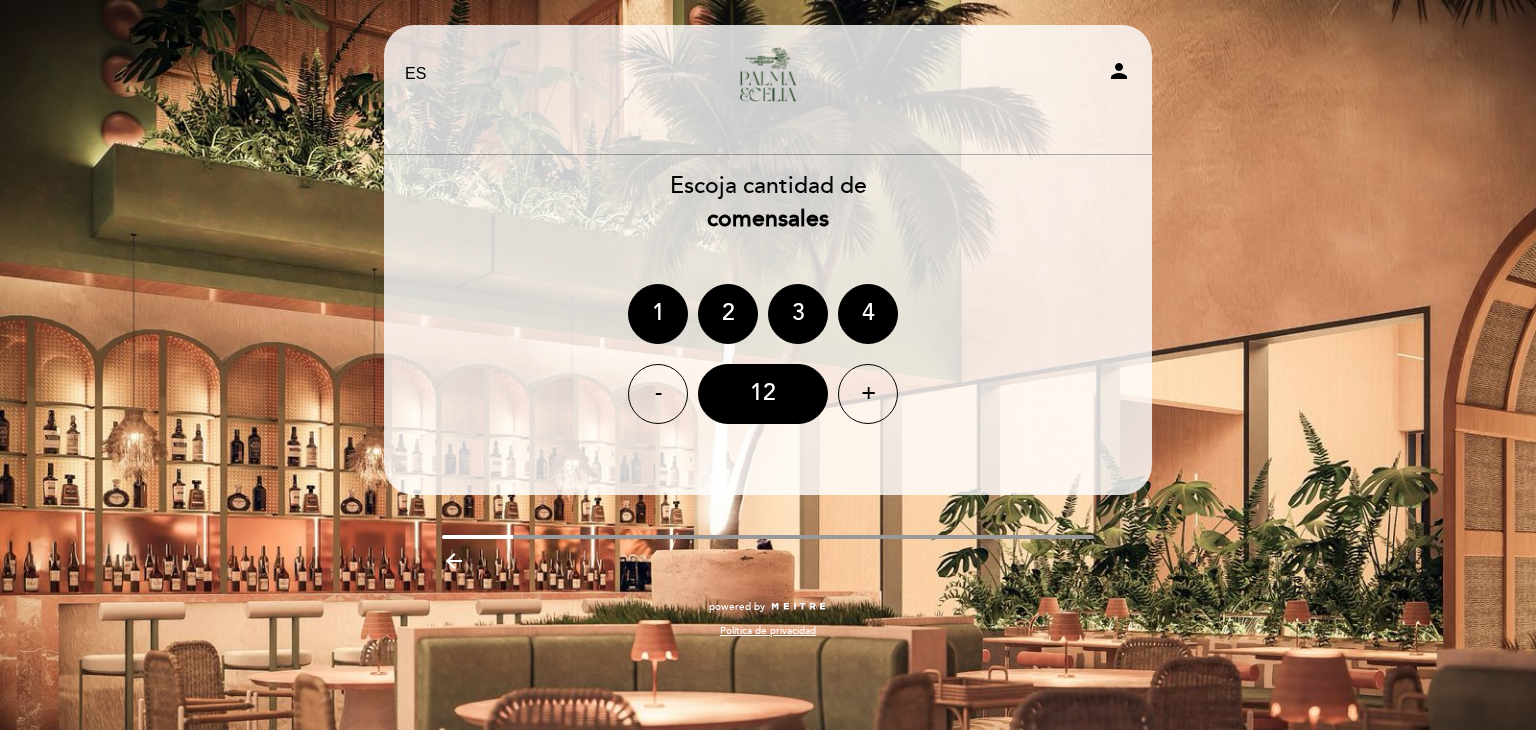 click on "arrow_backward" at bounding box center (768, 559) 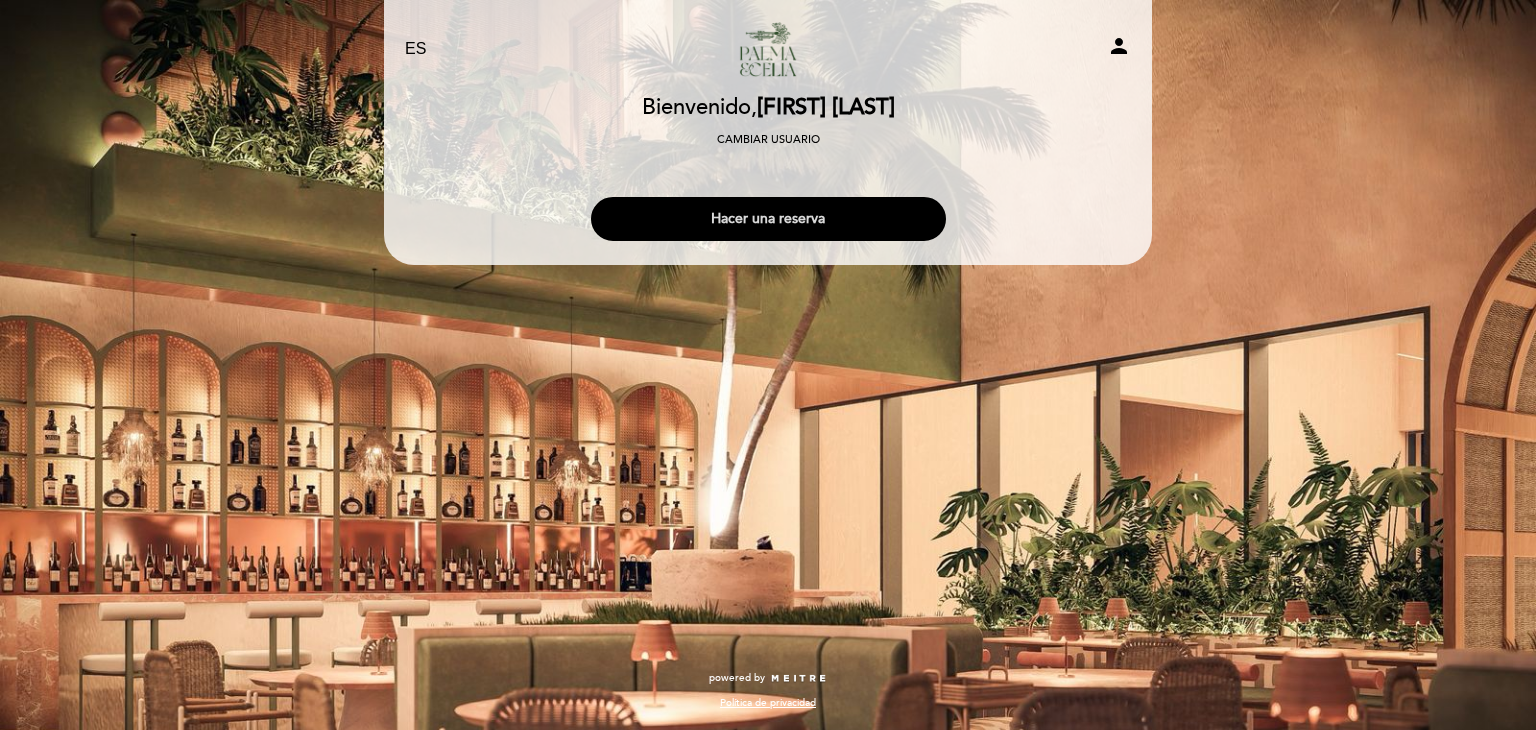 click on "Hacer una reserva" at bounding box center [768, 219] 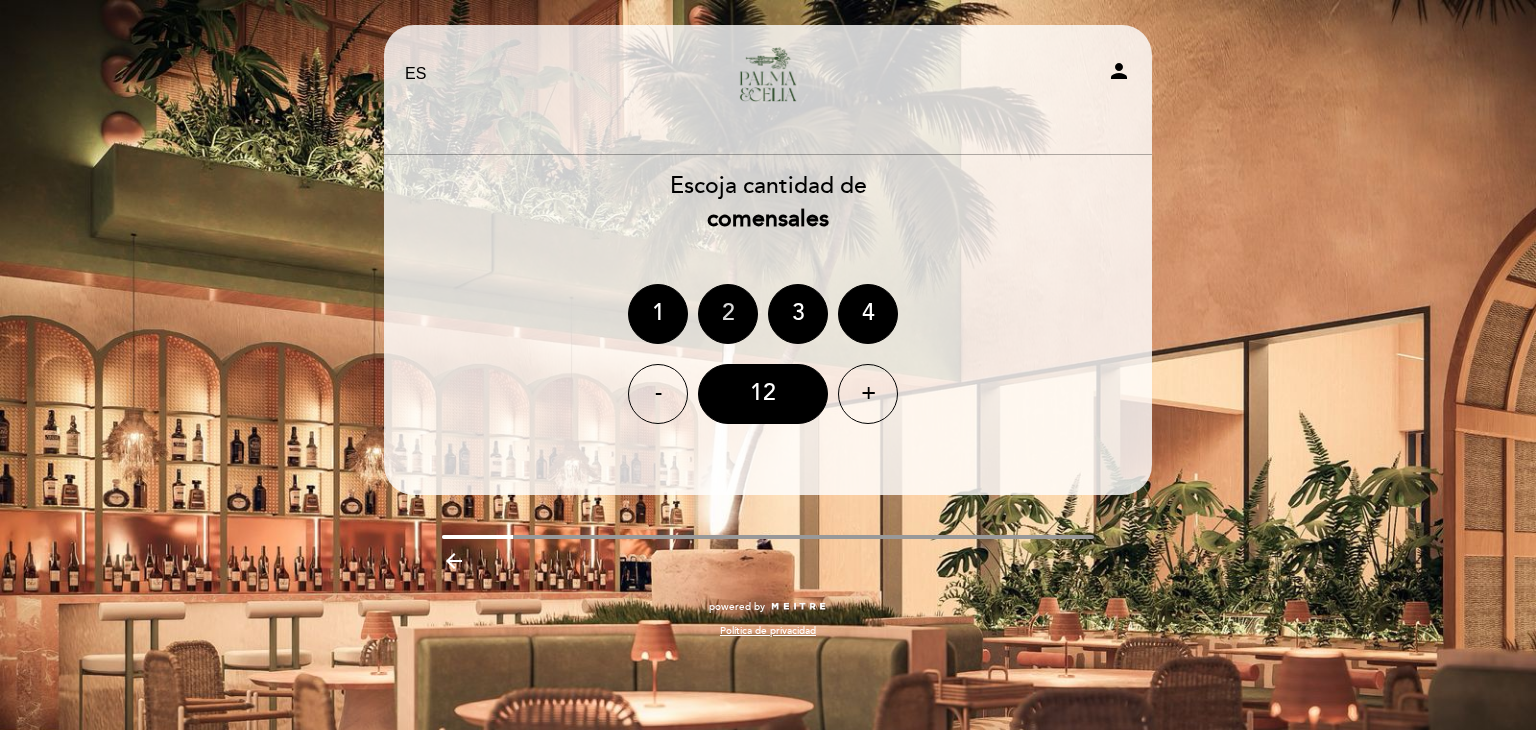 click on "2" at bounding box center [728, 314] 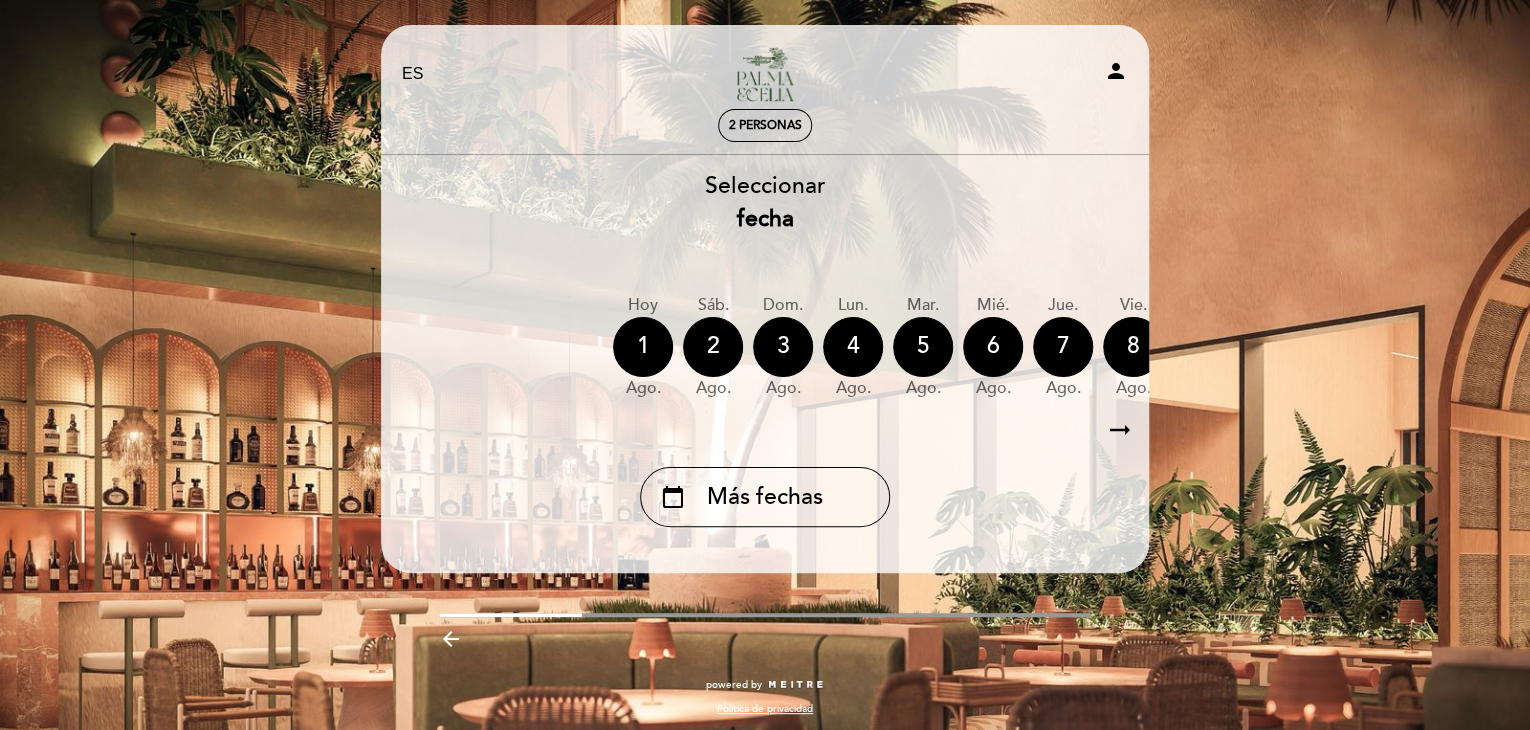 click on "arrow_right_alt" at bounding box center [1120, 430] 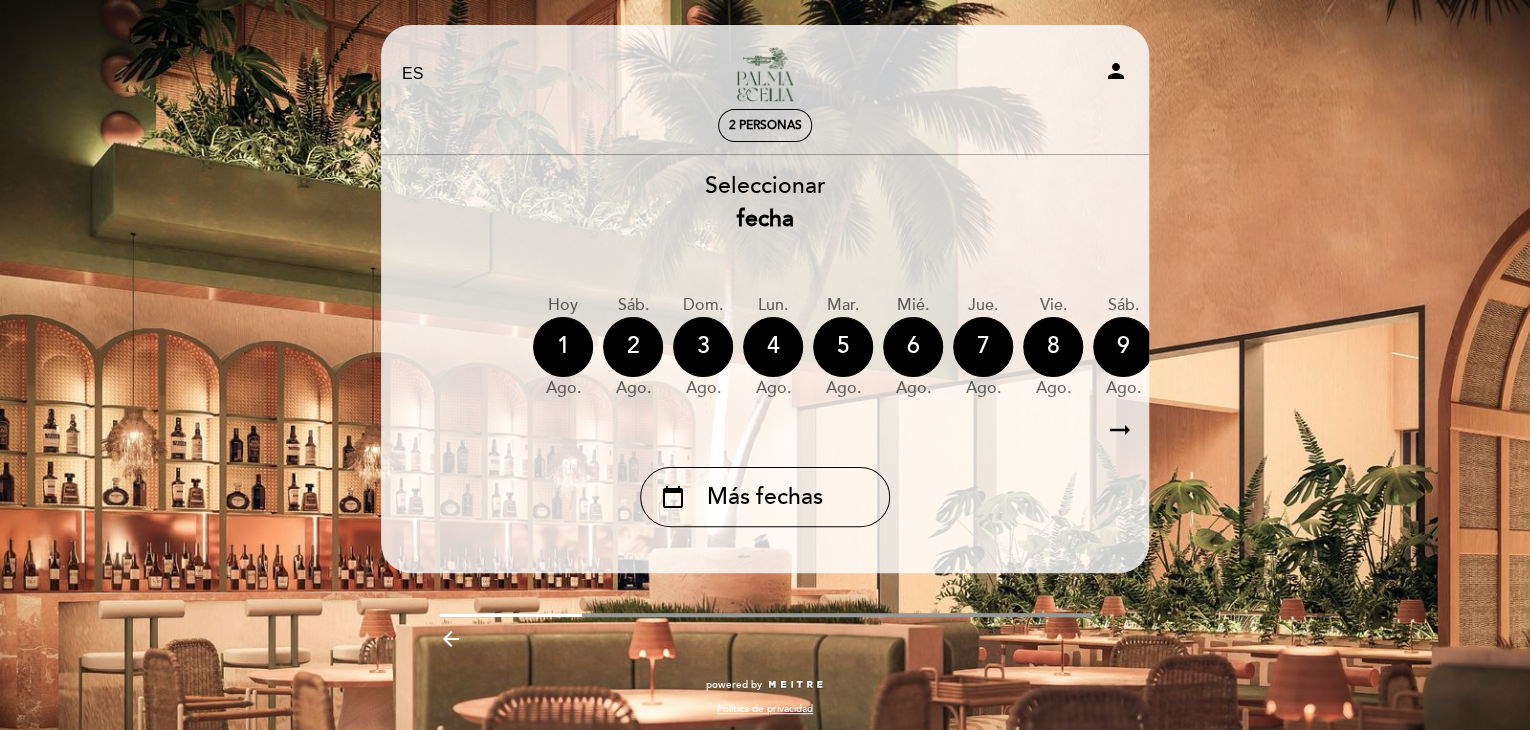 scroll, scrollTop: 0, scrollLeft: 0, axis: both 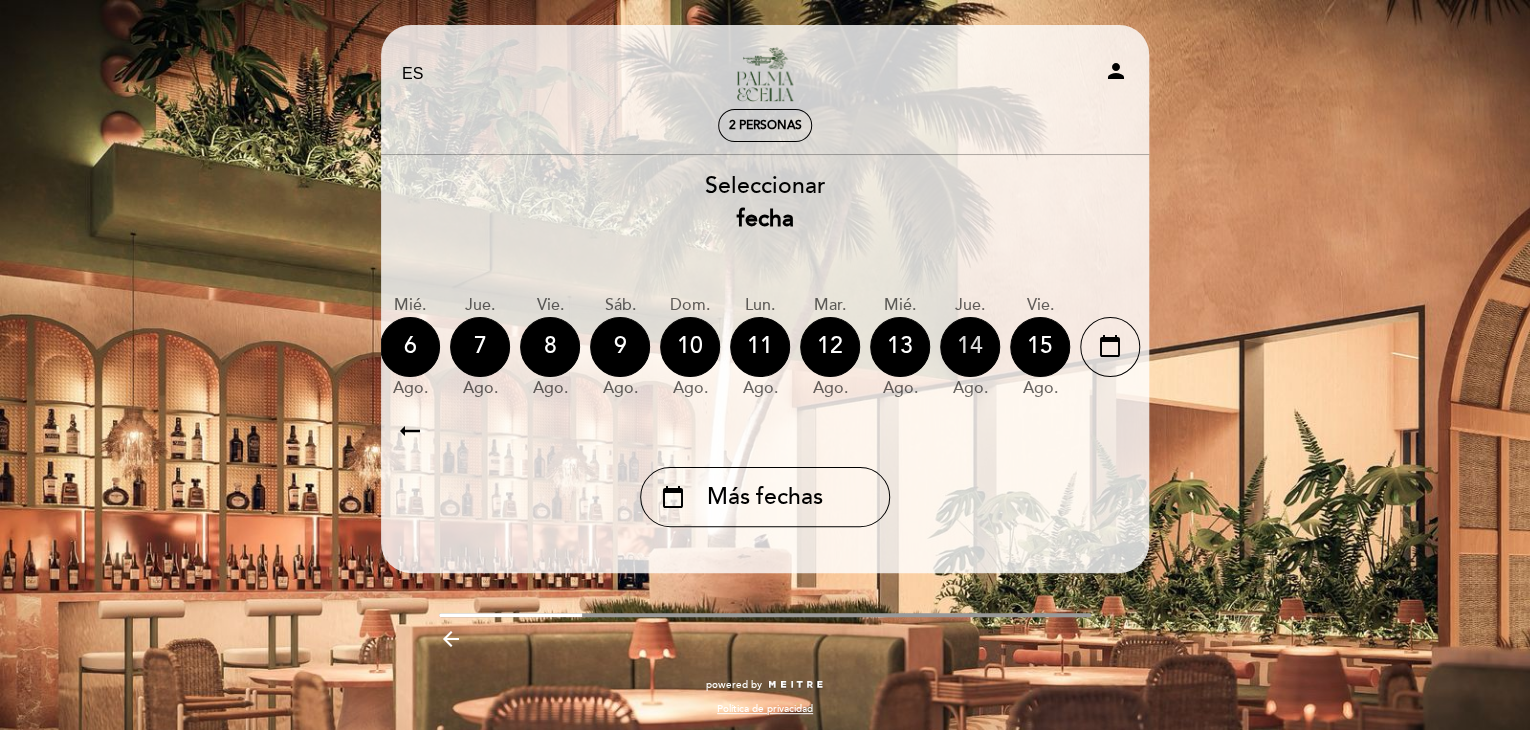 click on "14" at bounding box center (970, 347) 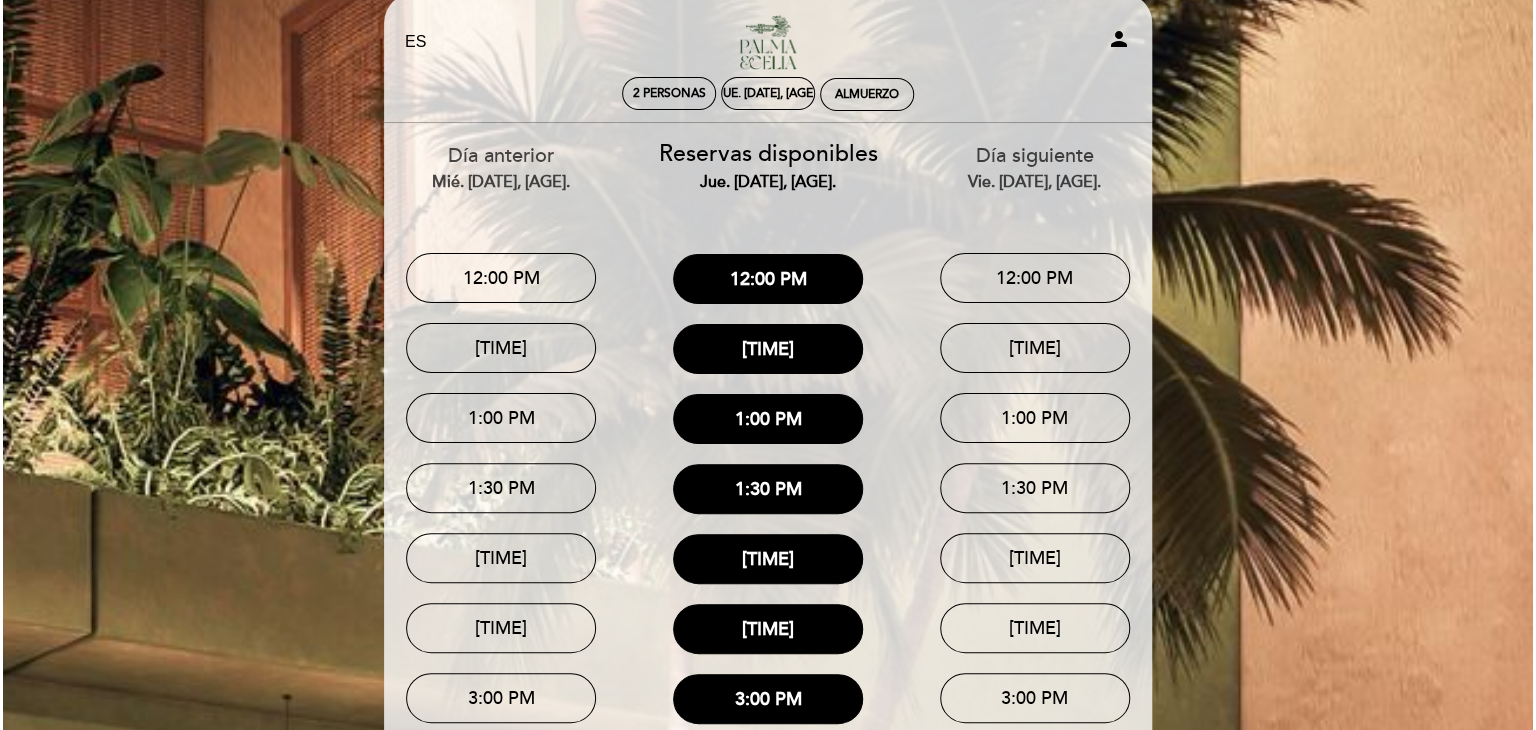 scroll, scrollTop: 0, scrollLeft: 0, axis: both 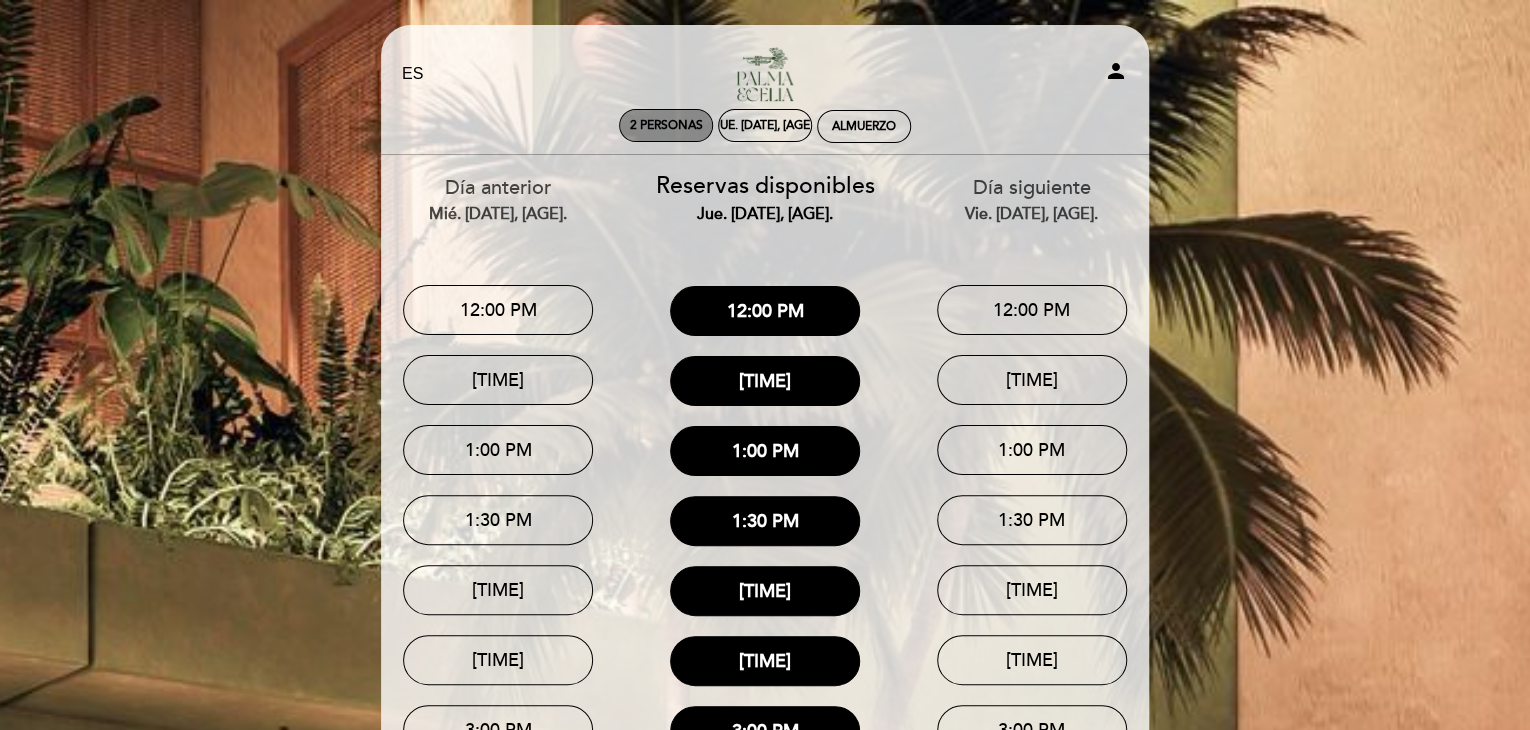 click on "2 personas" at bounding box center (666, 125) 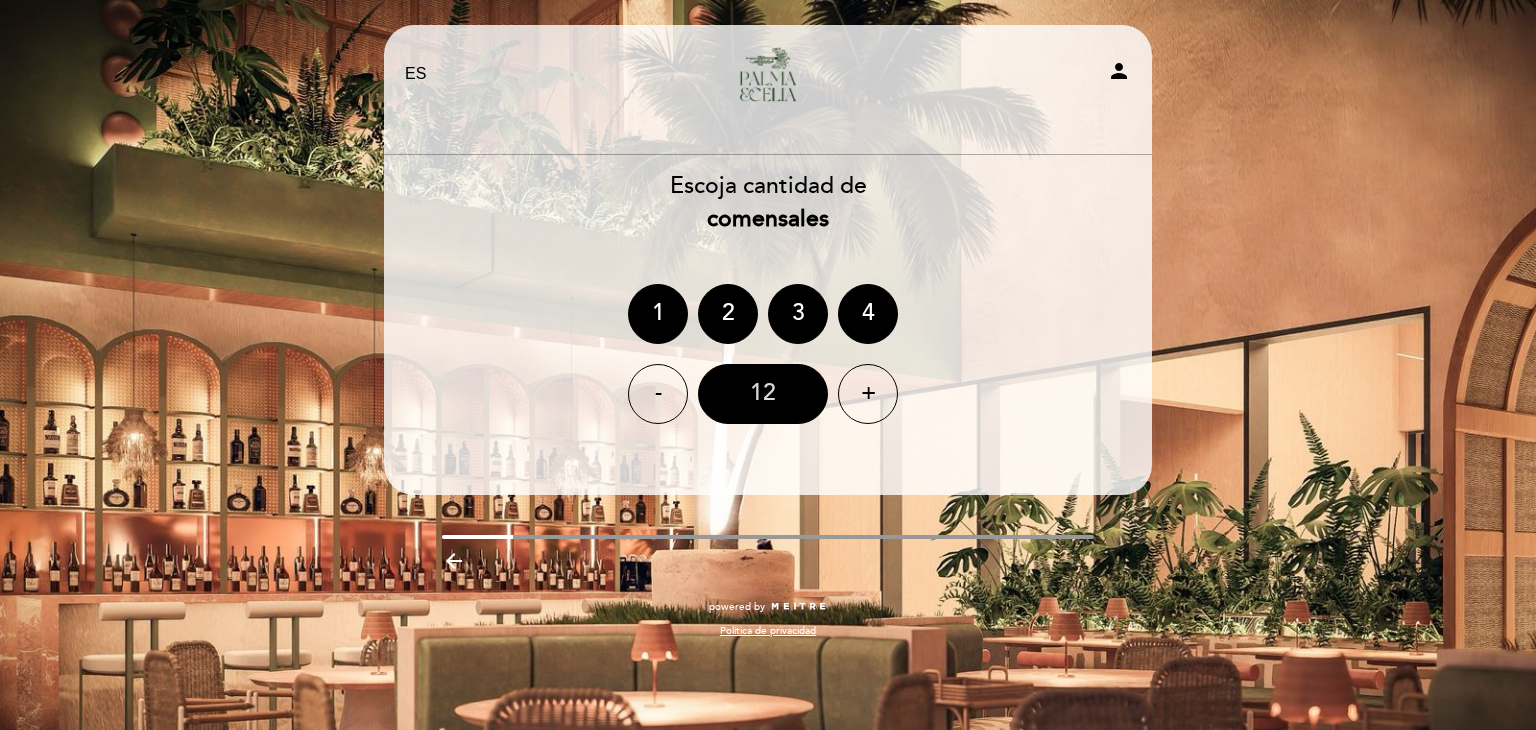 click on "12" at bounding box center (763, 394) 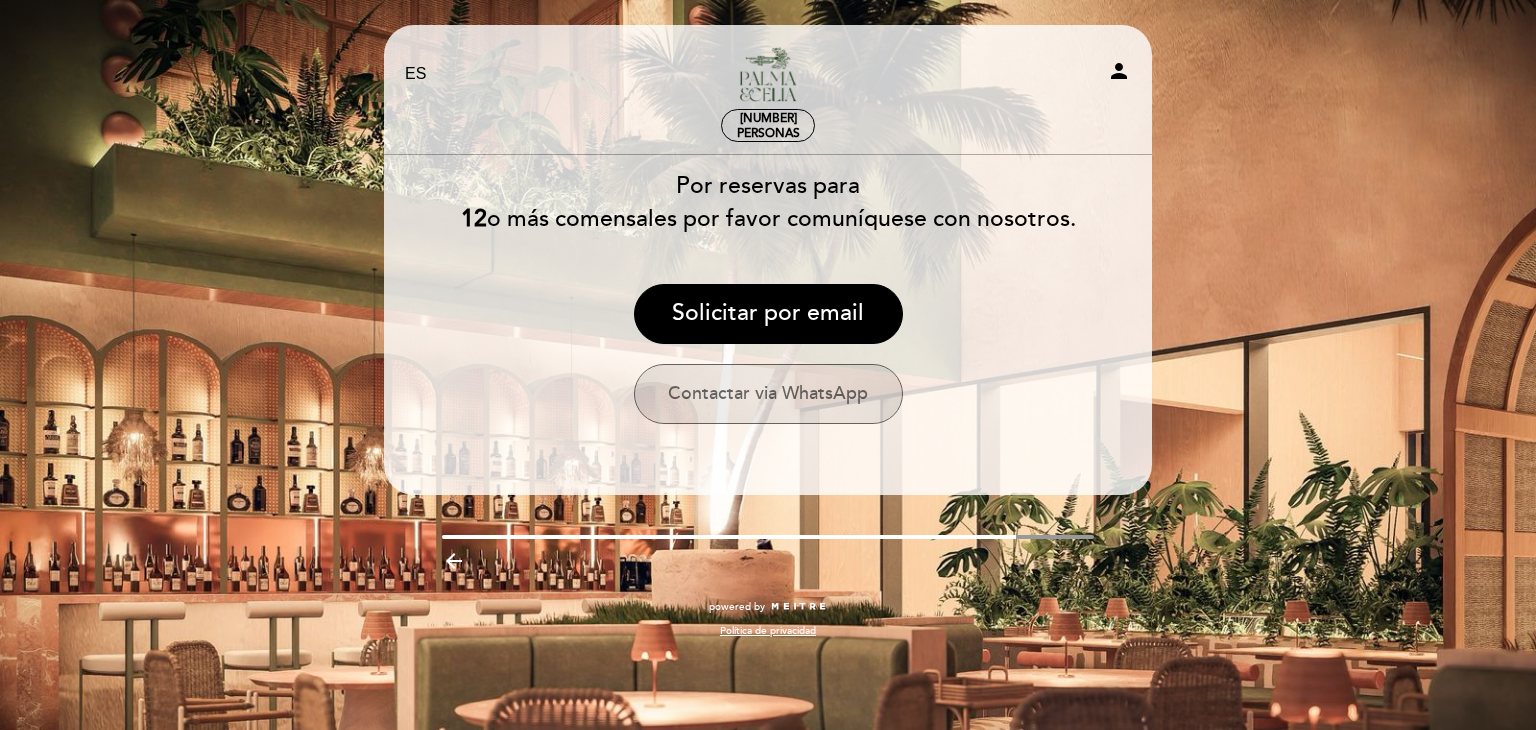 click on "Contactar via WhatsApp" at bounding box center (768, 394) 